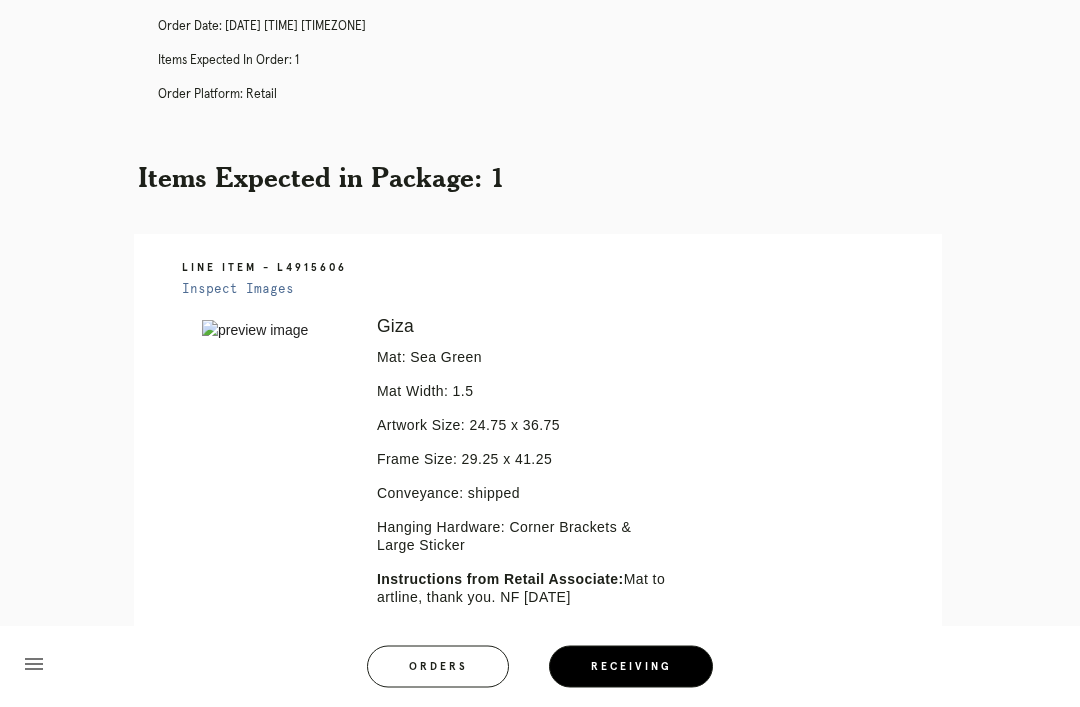 scroll, scrollTop: 0, scrollLeft: 0, axis: both 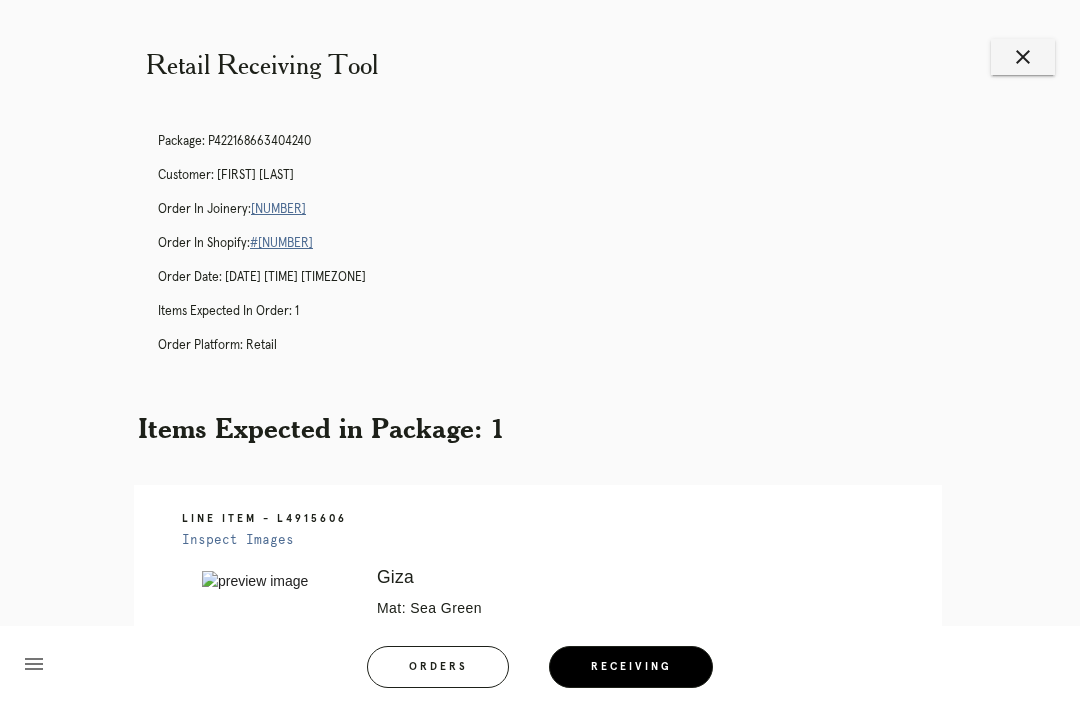 click on "close" at bounding box center (1023, 57) 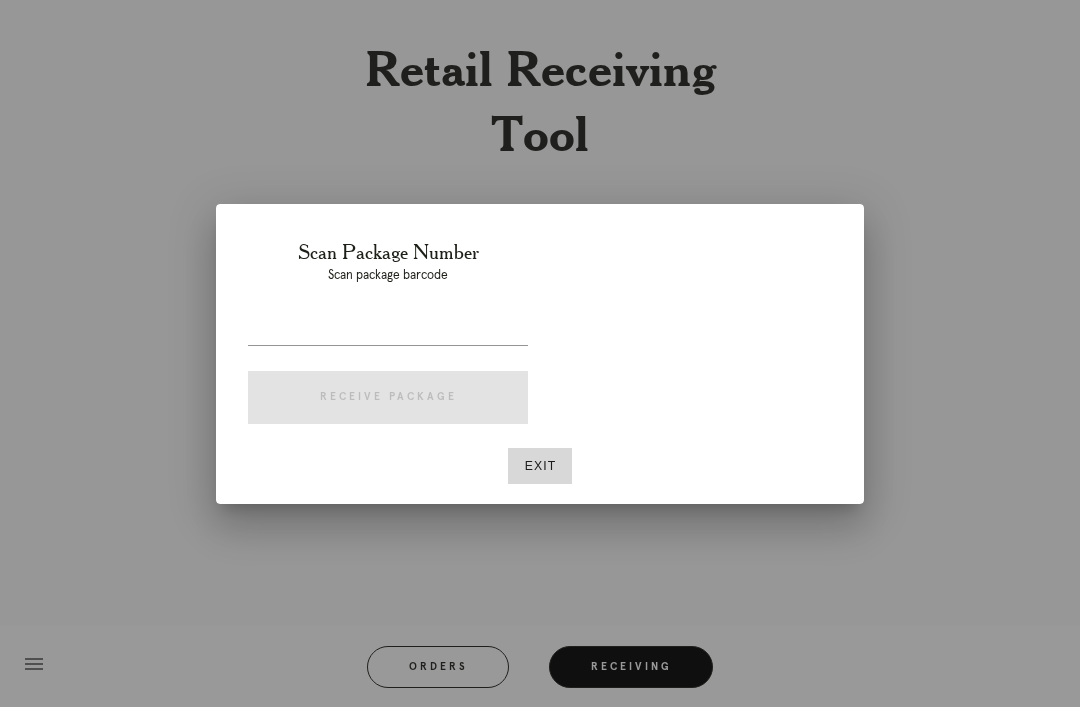scroll, scrollTop: 0, scrollLeft: 0, axis: both 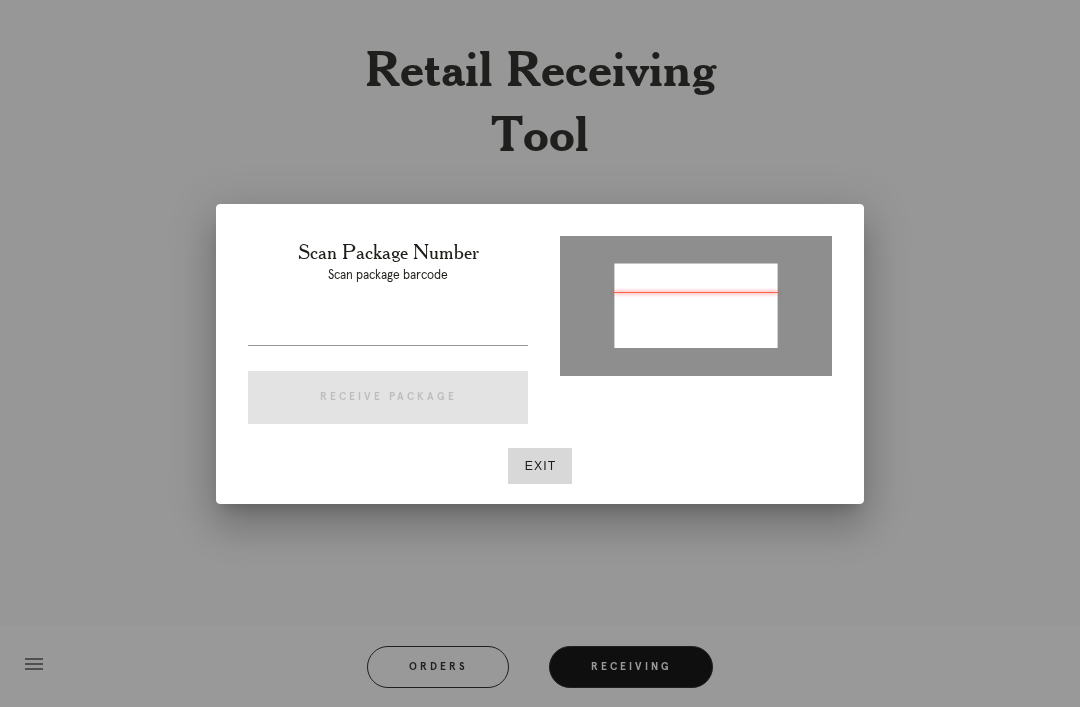 type on "[PACKAGE_ID]" 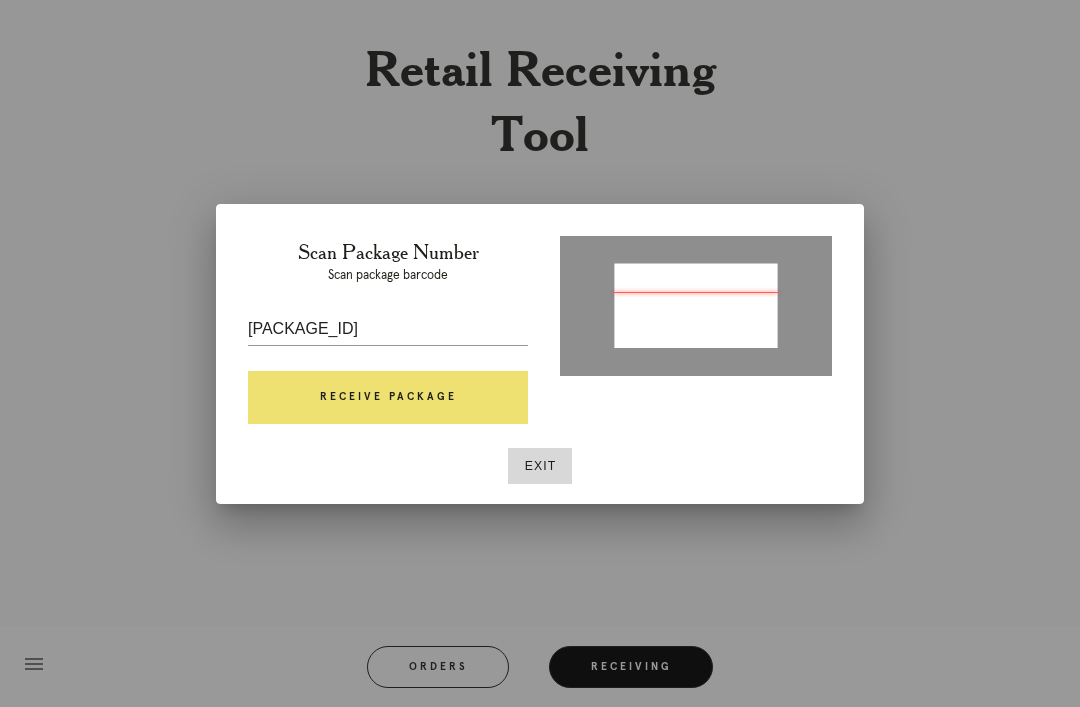 click on "Receive Package" at bounding box center (388, 398) 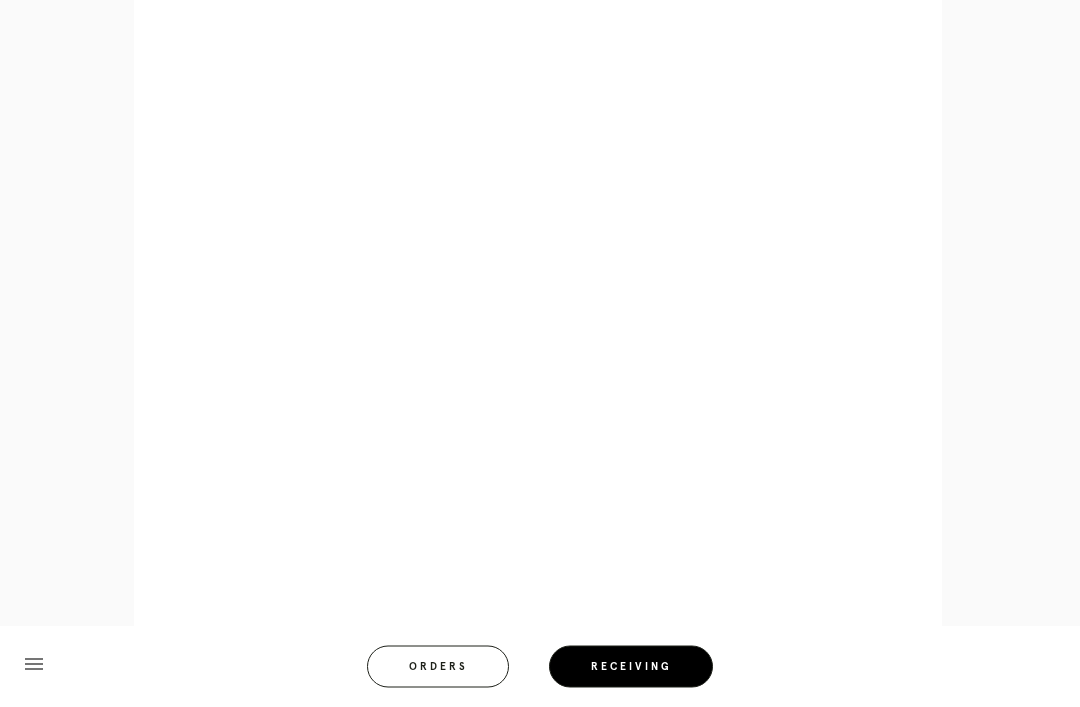 scroll, scrollTop: 859, scrollLeft: 0, axis: vertical 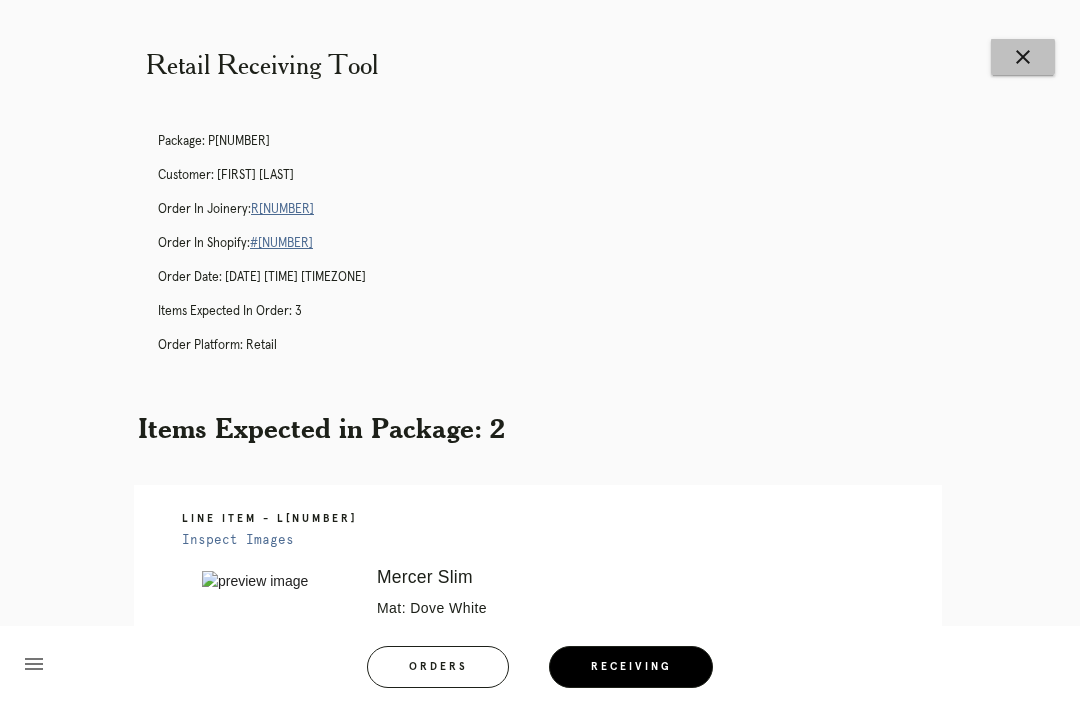 click on "close" at bounding box center [1023, 57] 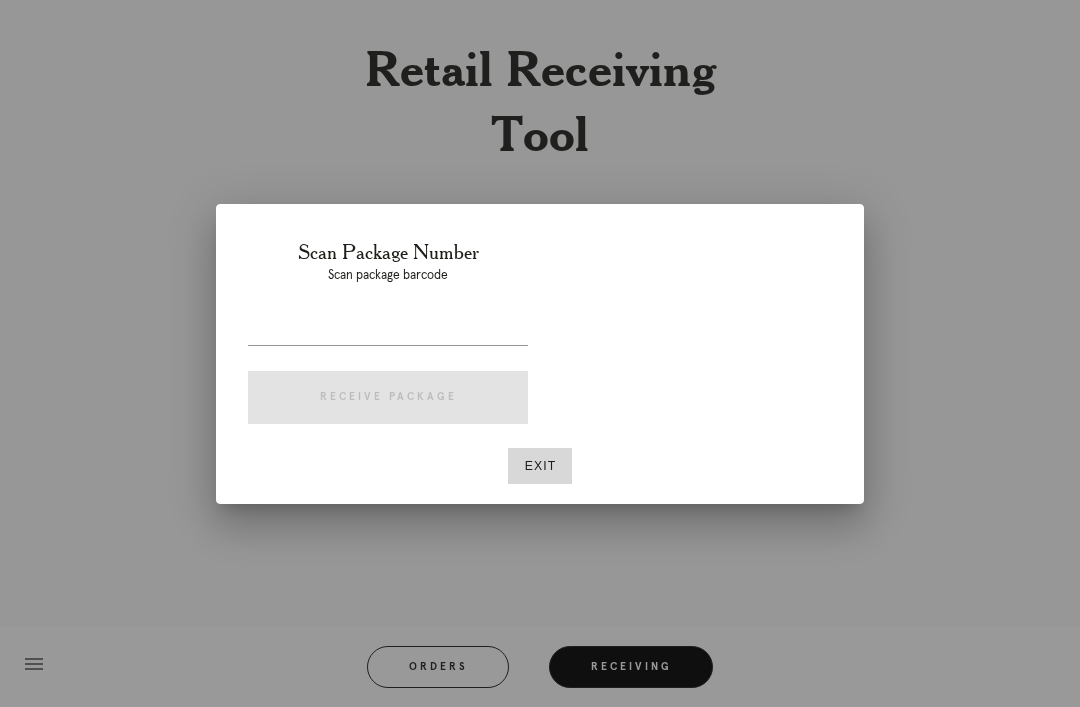 scroll, scrollTop: 0, scrollLeft: 0, axis: both 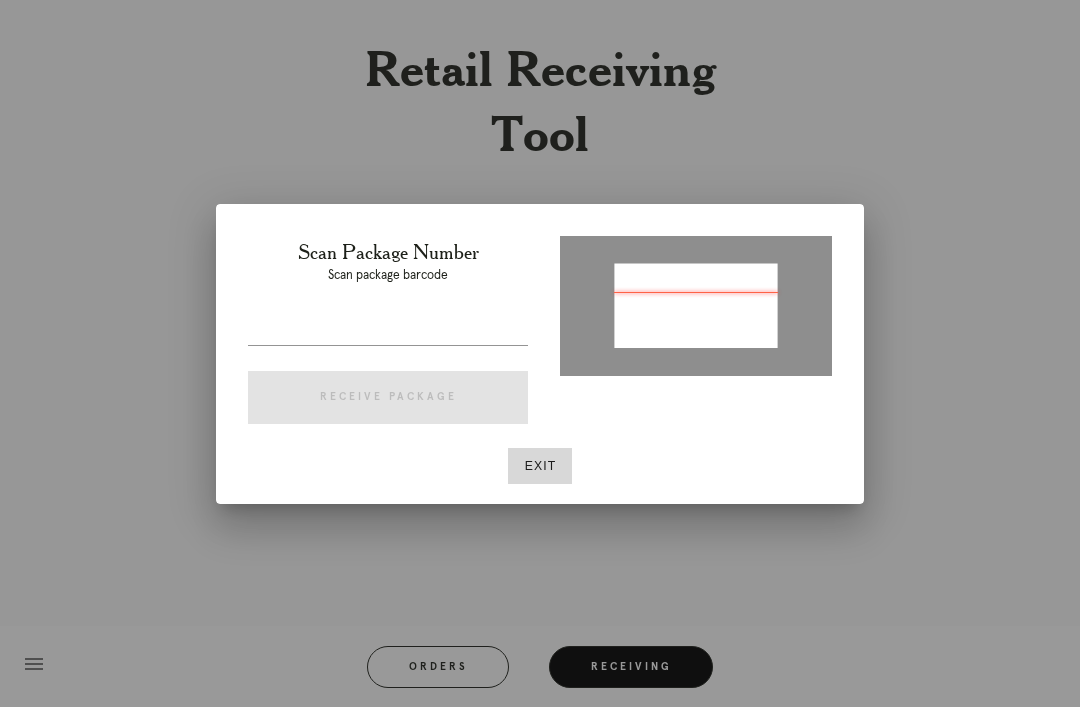 type on "P154640453525495" 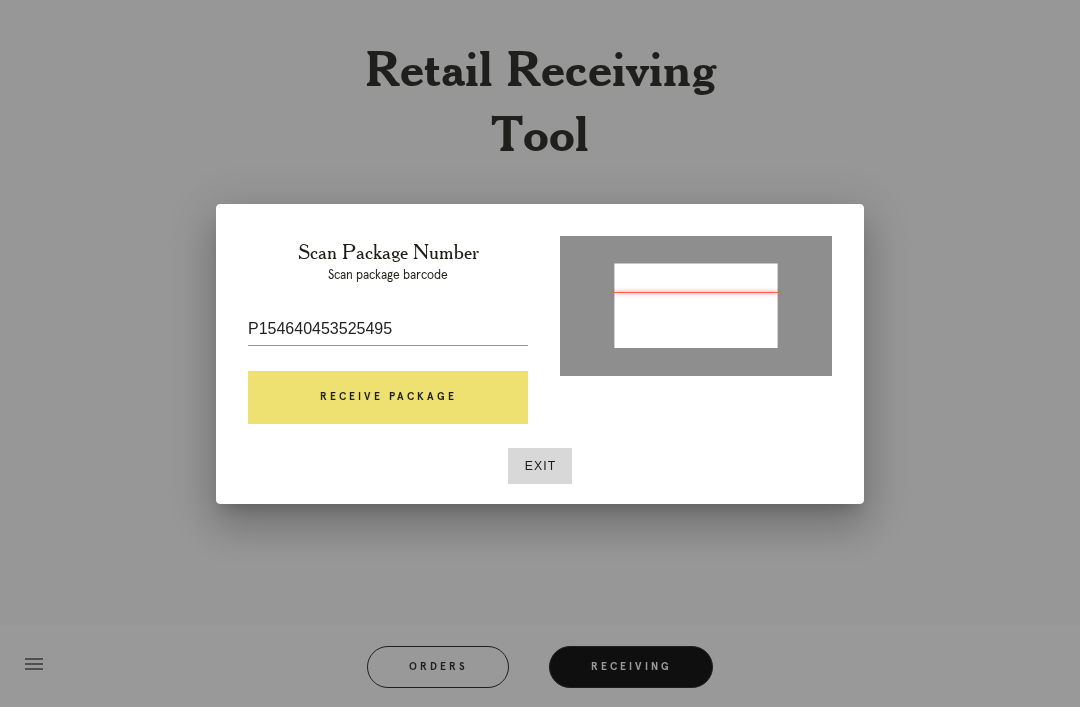 click on "P154640453525495" at bounding box center (388, 329) 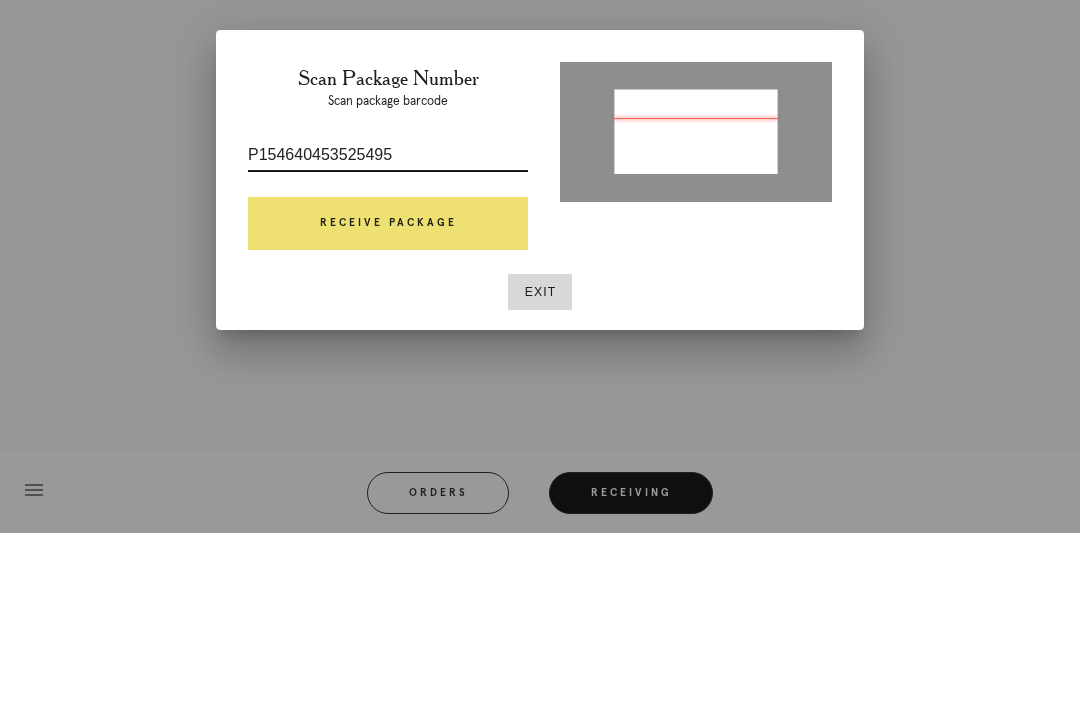 click on "Receive Package" at bounding box center [388, 398] 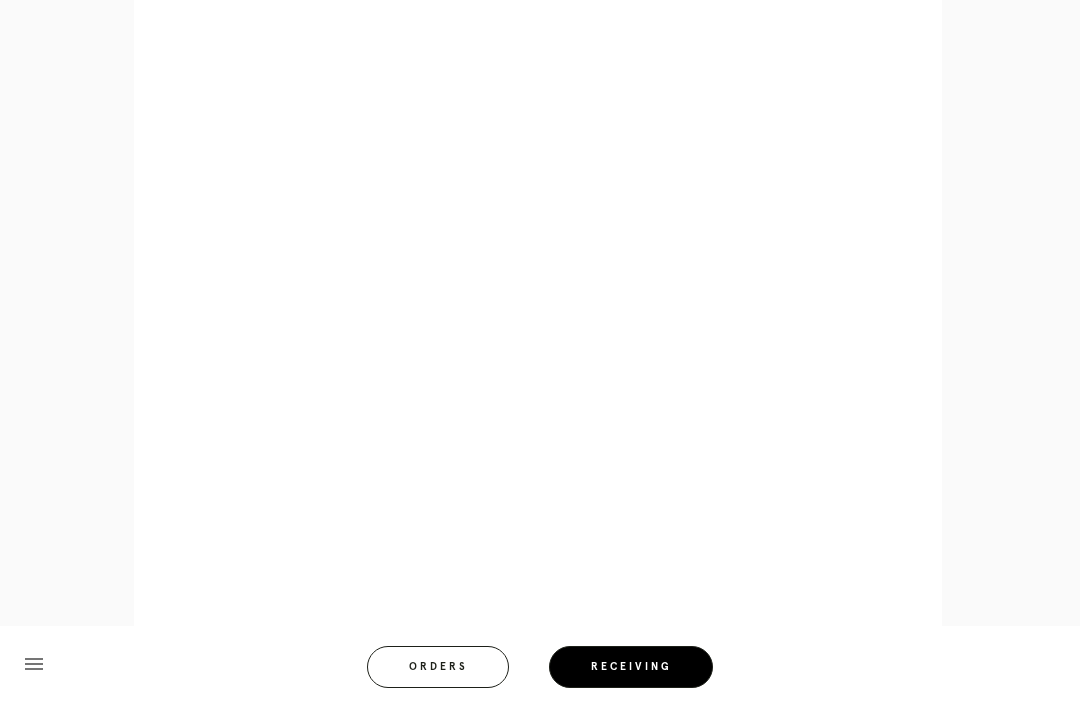 scroll, scrollTop: 910, scrollLeft: 0, axis: vertical 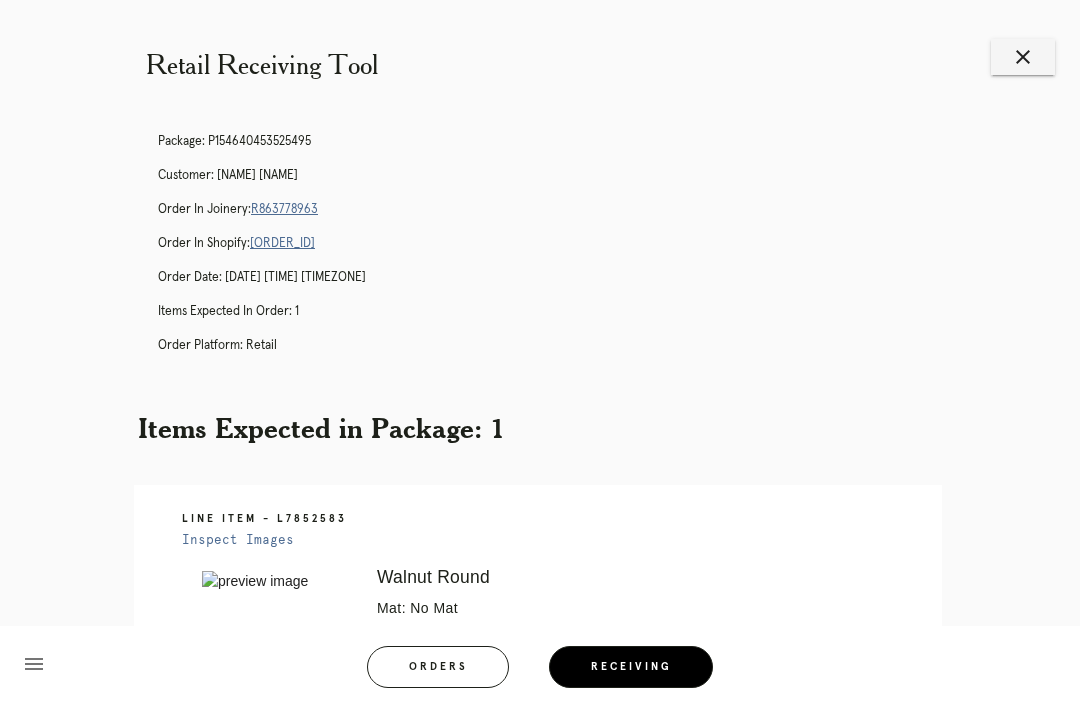 click on "close" at bounding box center [1023, 57] 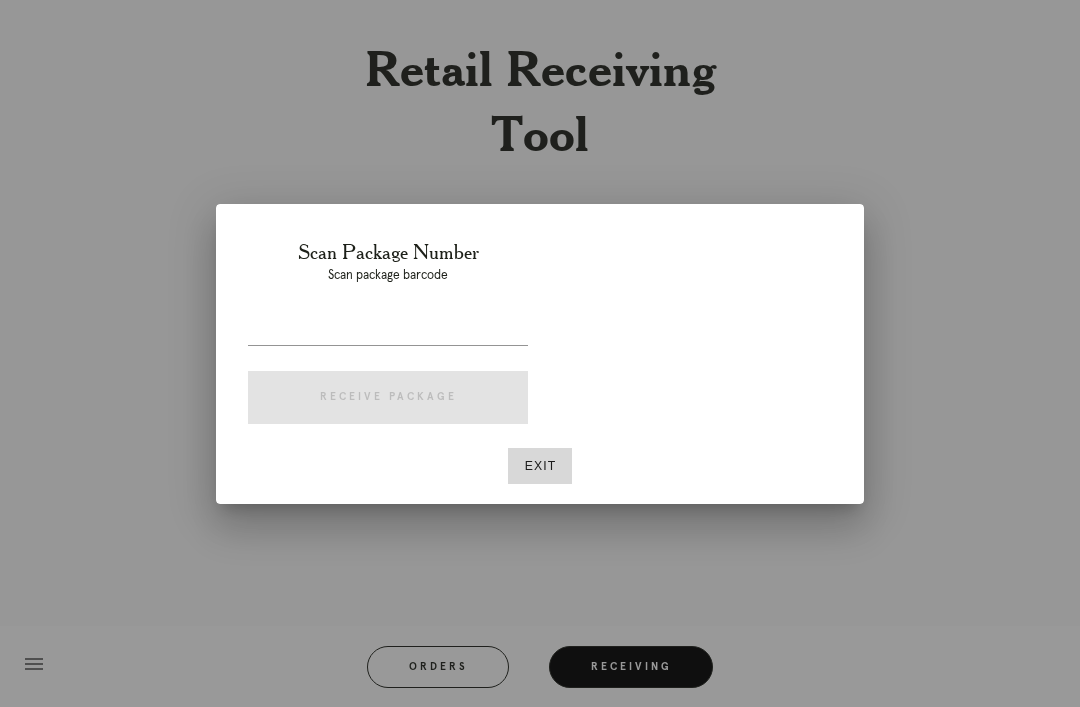 scroll, scrollTop: 0, scrollLeft: 0, axis: both 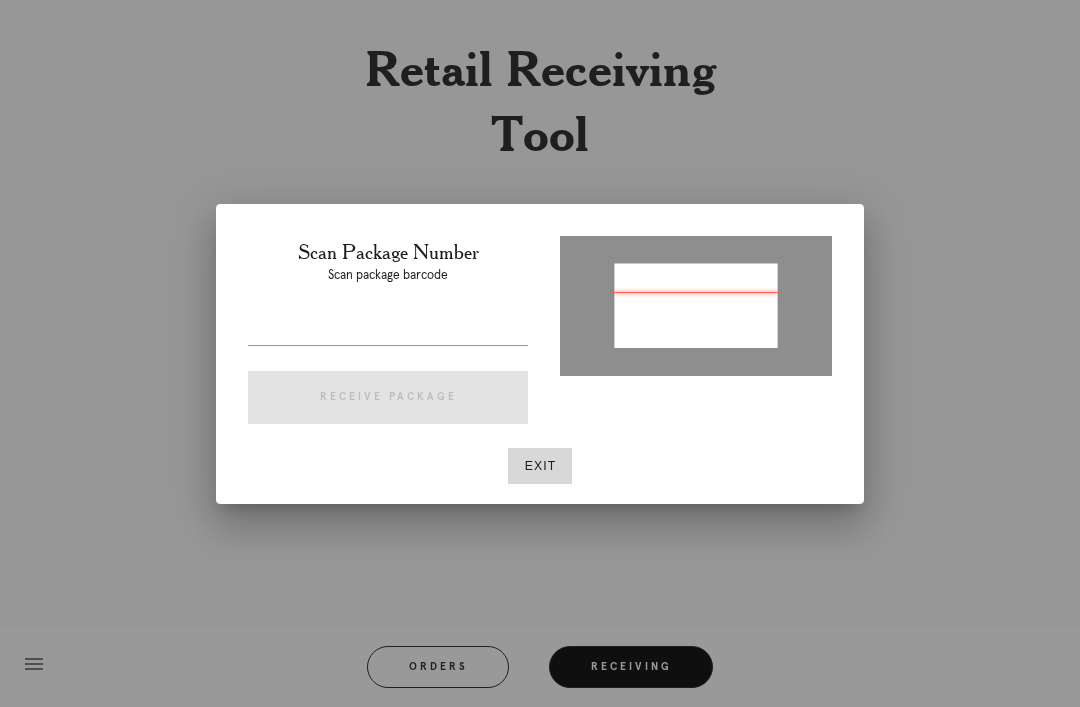 type on "P415266946599186" 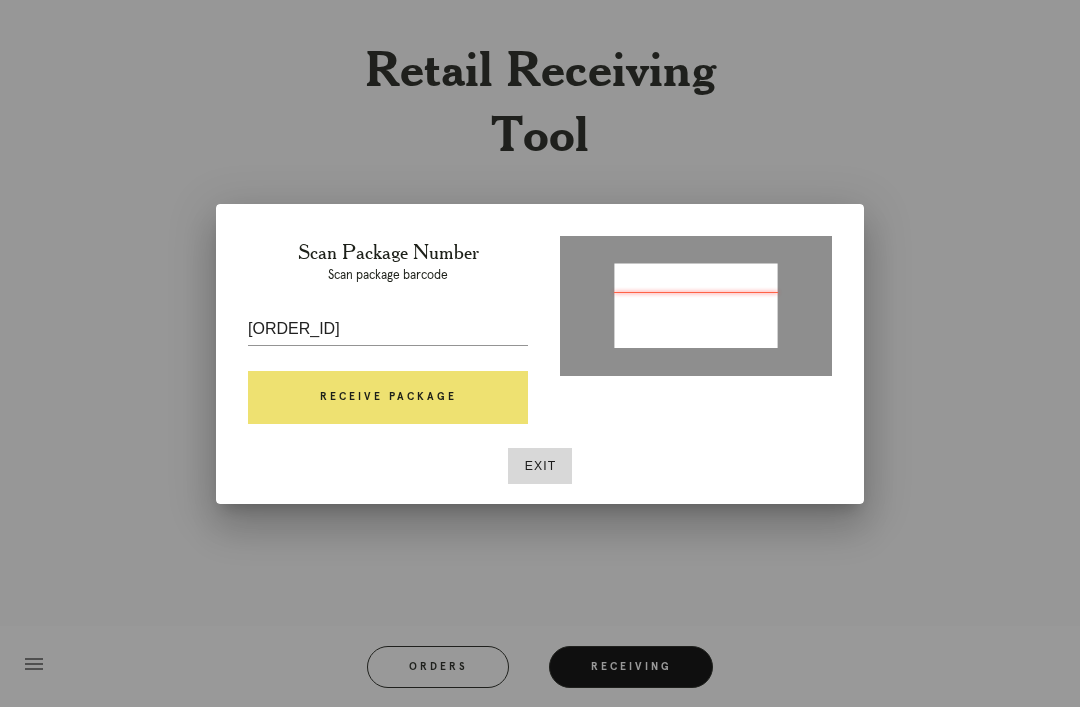 click on "Receive Package" at bounding box center (388, 398) 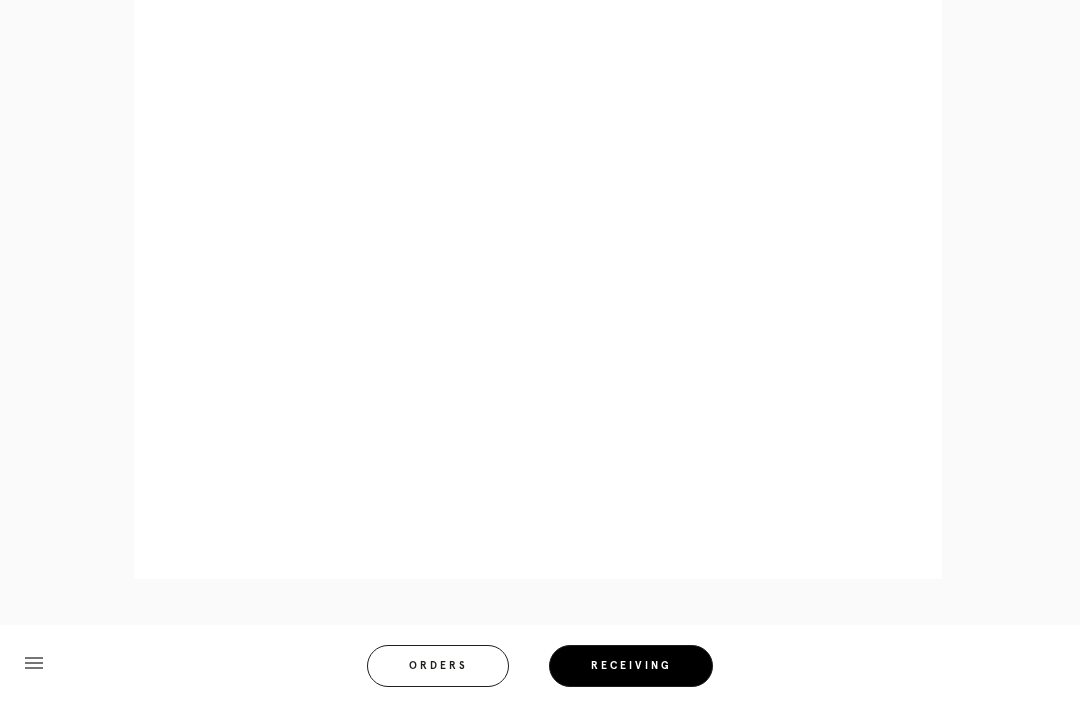 scroll, scrollTop: 1096, scrollLeft: 0, axis: vertical 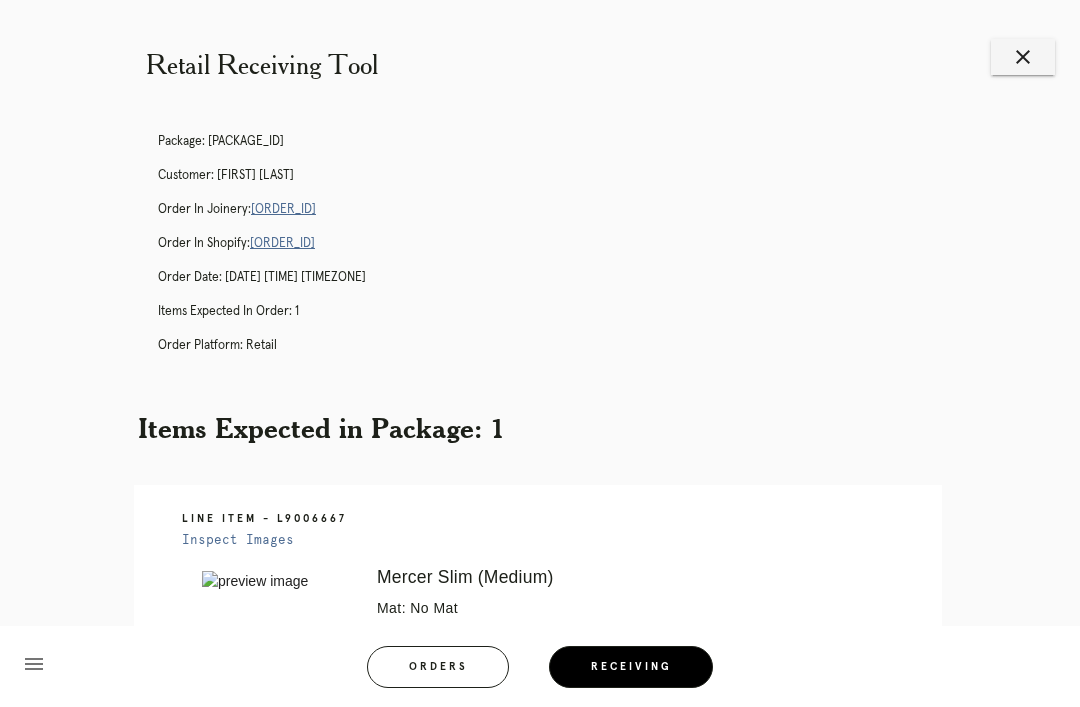 click on "[ORDER_ID]" at bounding box center (283, 209) 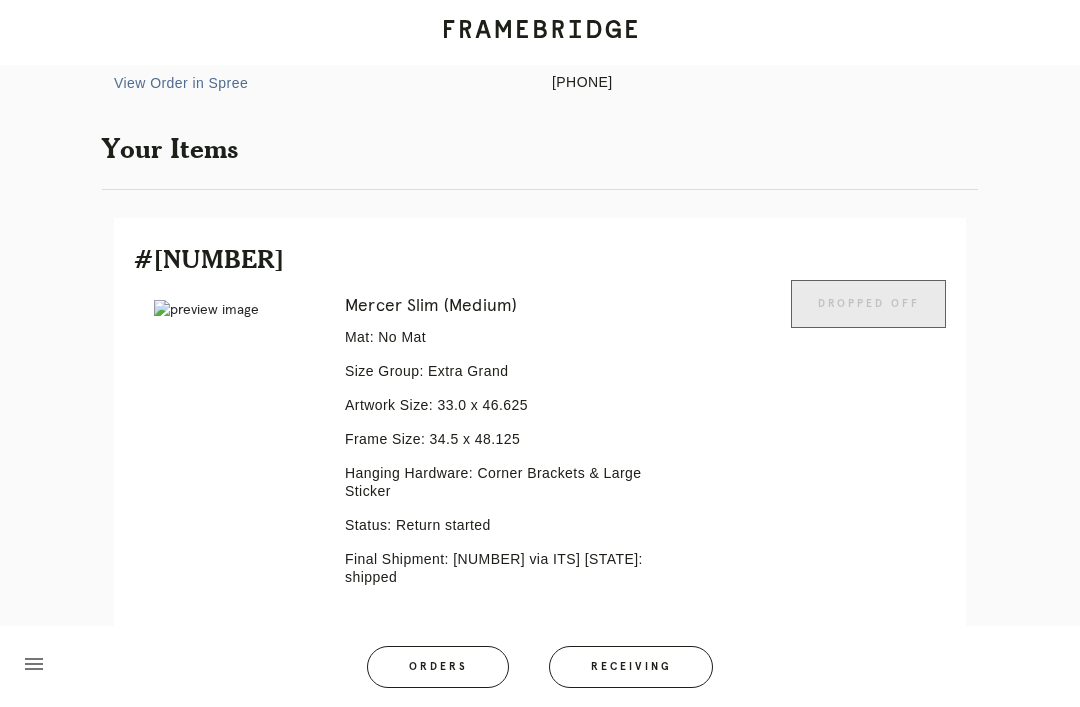 scroll, scrollTop: 396, scrollLeft: 0, axis: vertical 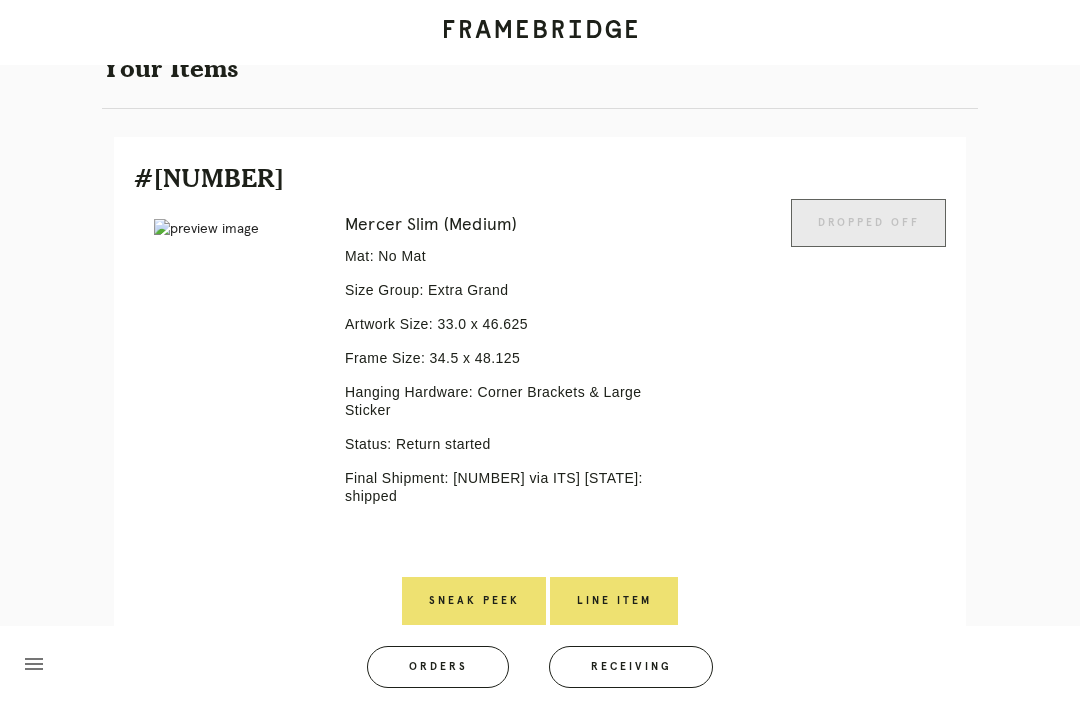 click on "Line Item" at bounding box center [614, 601] 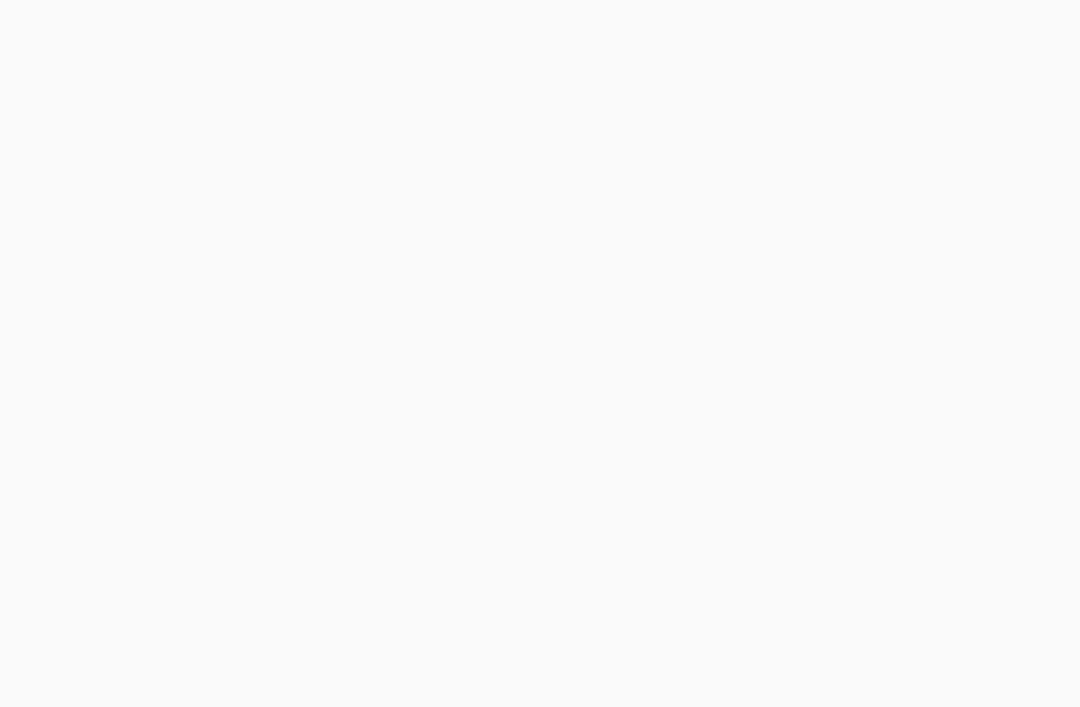 scroll, scrollTop: 0, scrollLeft: 0, axis: both 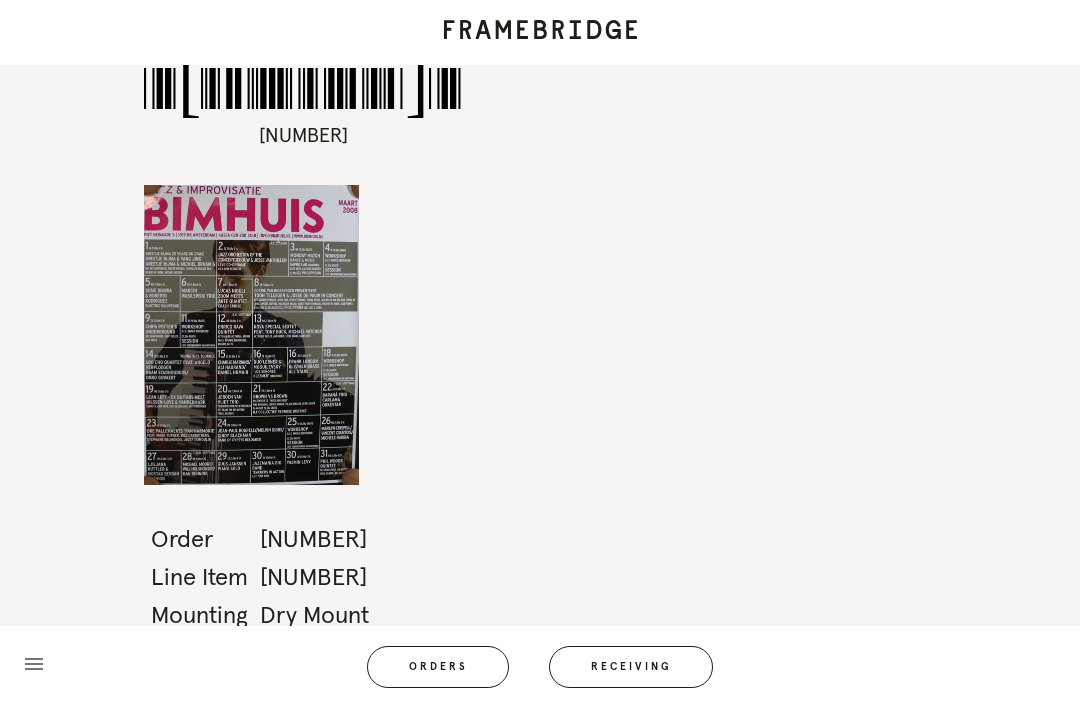 click on "Receiving" at bounding box center (631, 667) 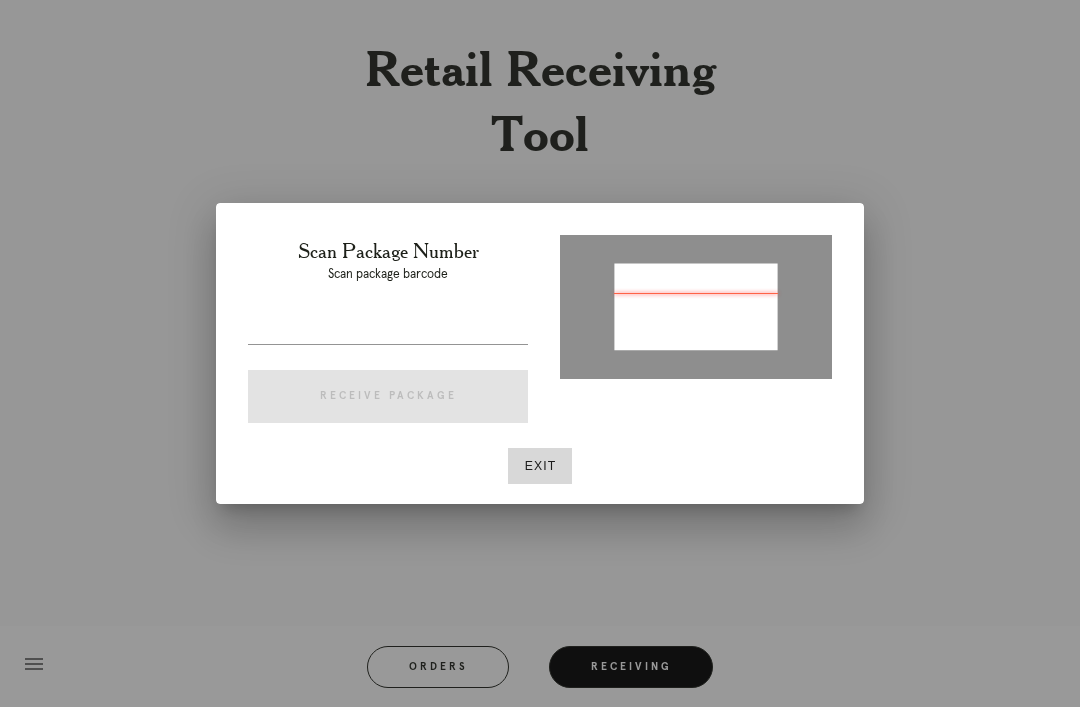 type on "P196206593953596" 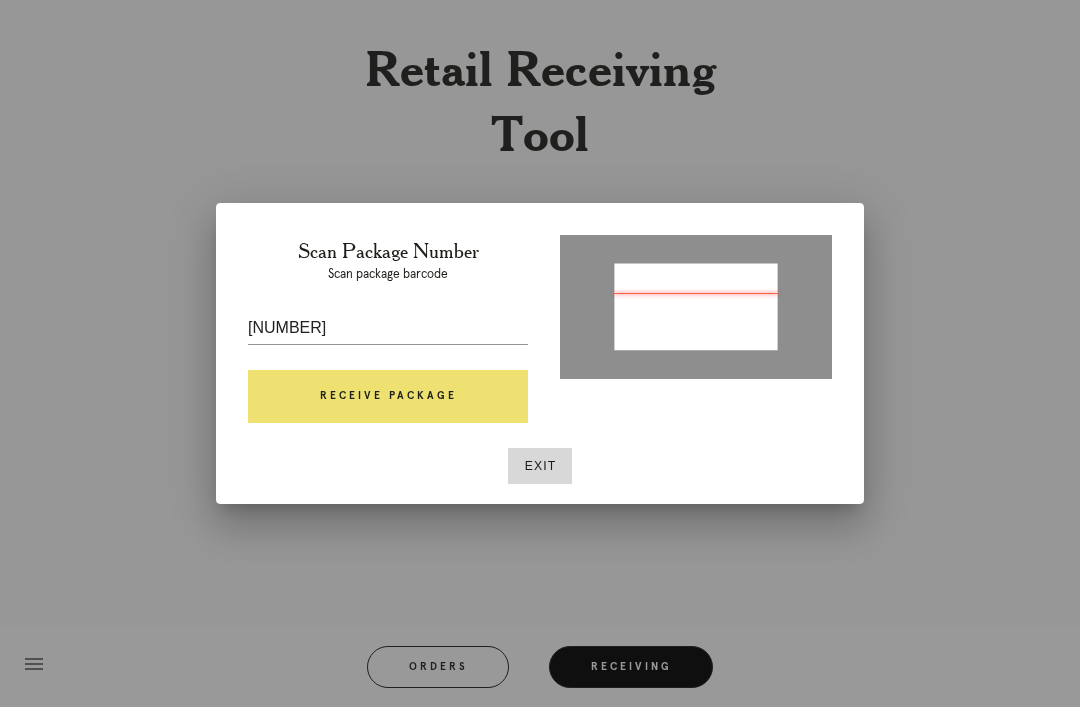 click on "Receive Package" at bounding box center [388, 397] 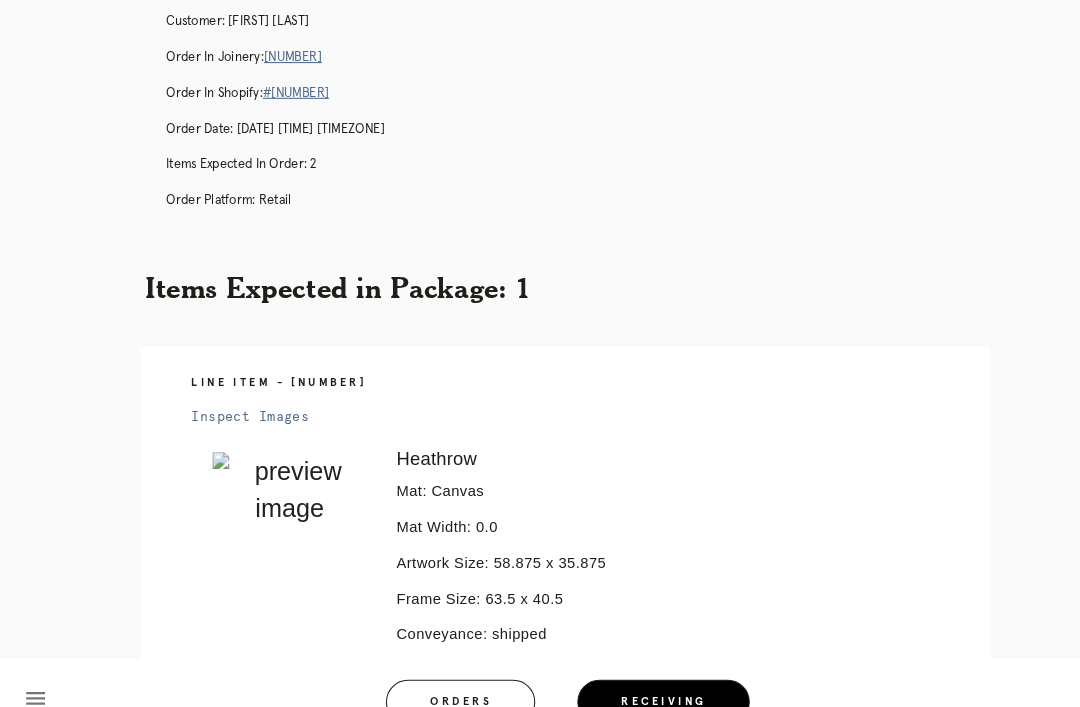 scroll, scrollTop: 0, scrollLeft: 0, axis: both 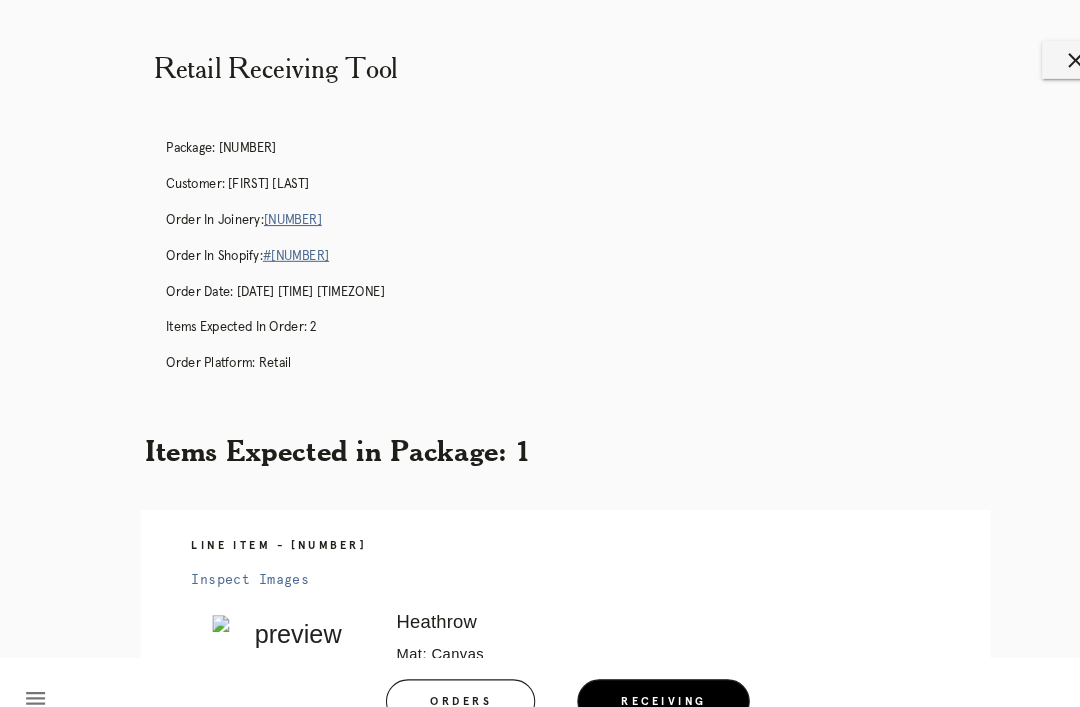 click on "R733736797" at bounding box center [278, 209] 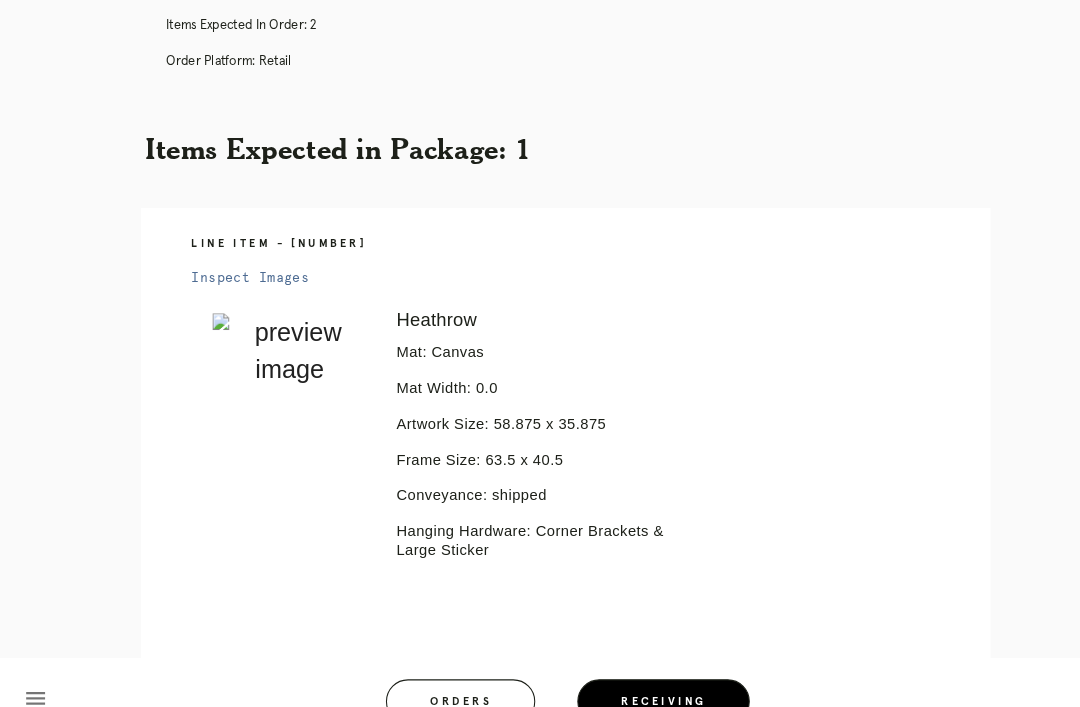 scroll, scrollTop: 286, scrollLeft: 0, axis: vertical 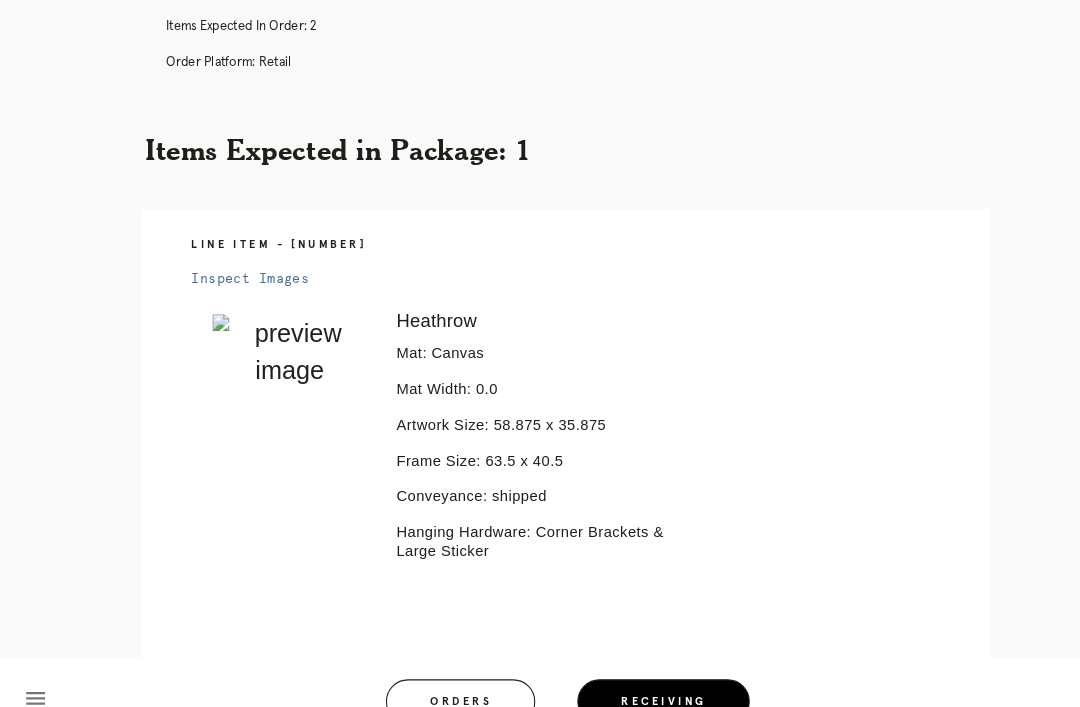 click on "Inspect Images" at bounding box center [238, 265] 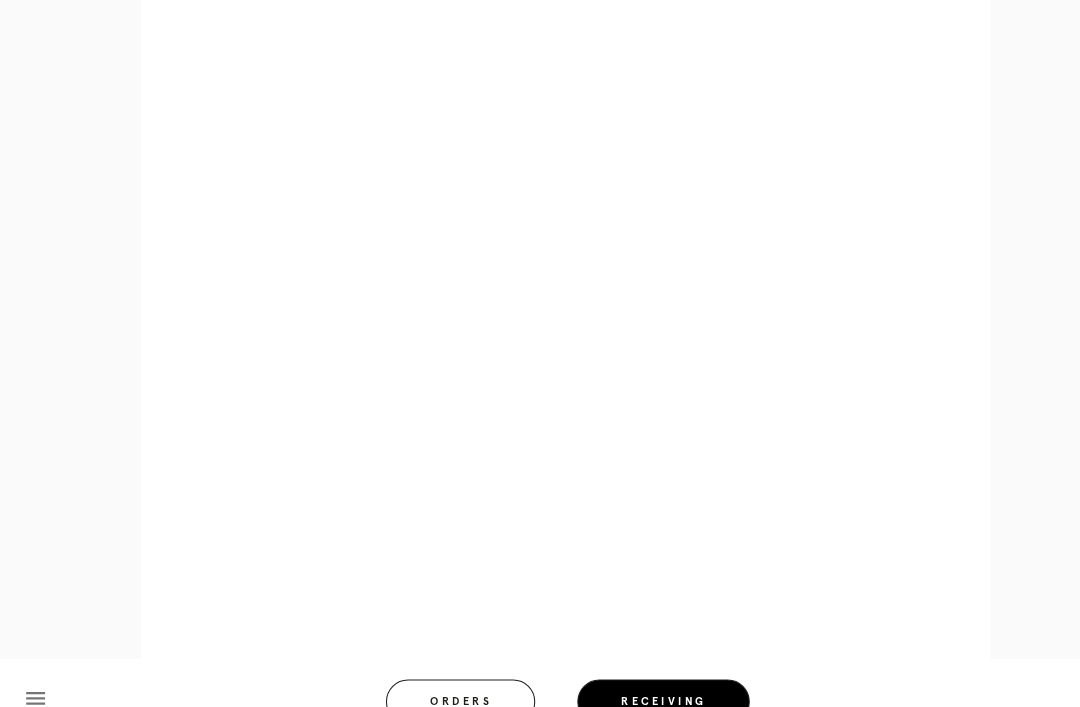 scroll, scrollTop: 909, scrollLeft: 0, axis: vertical 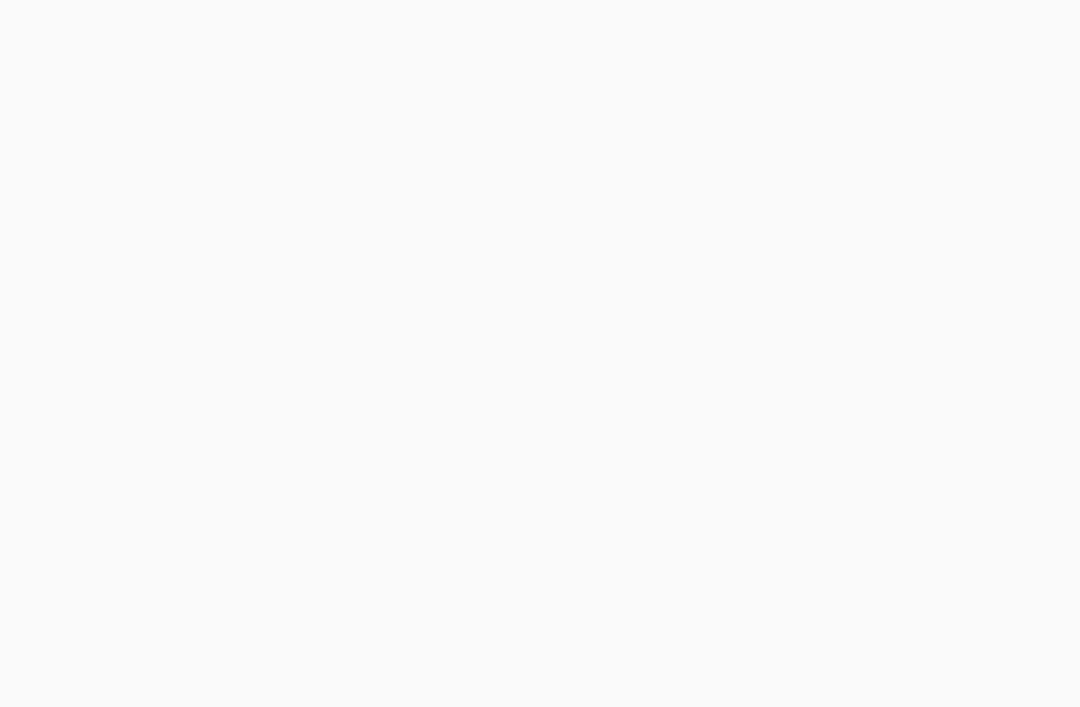 click at bounding box center (540, 353) 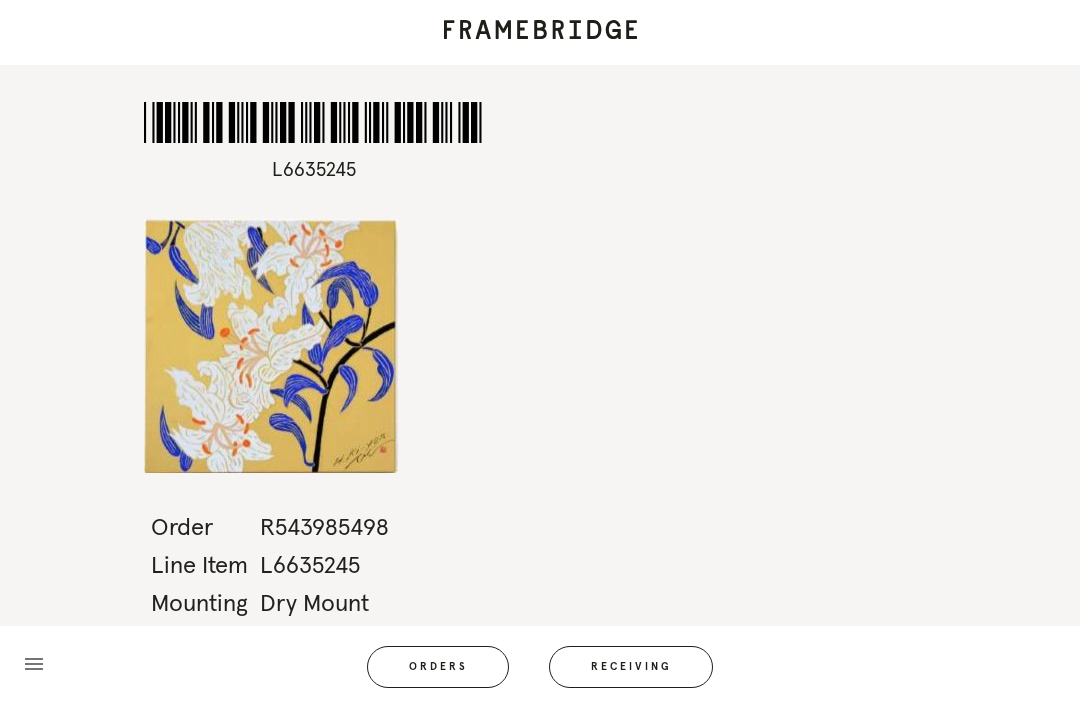 click on "Receiving" at bounding box center (631, 667) 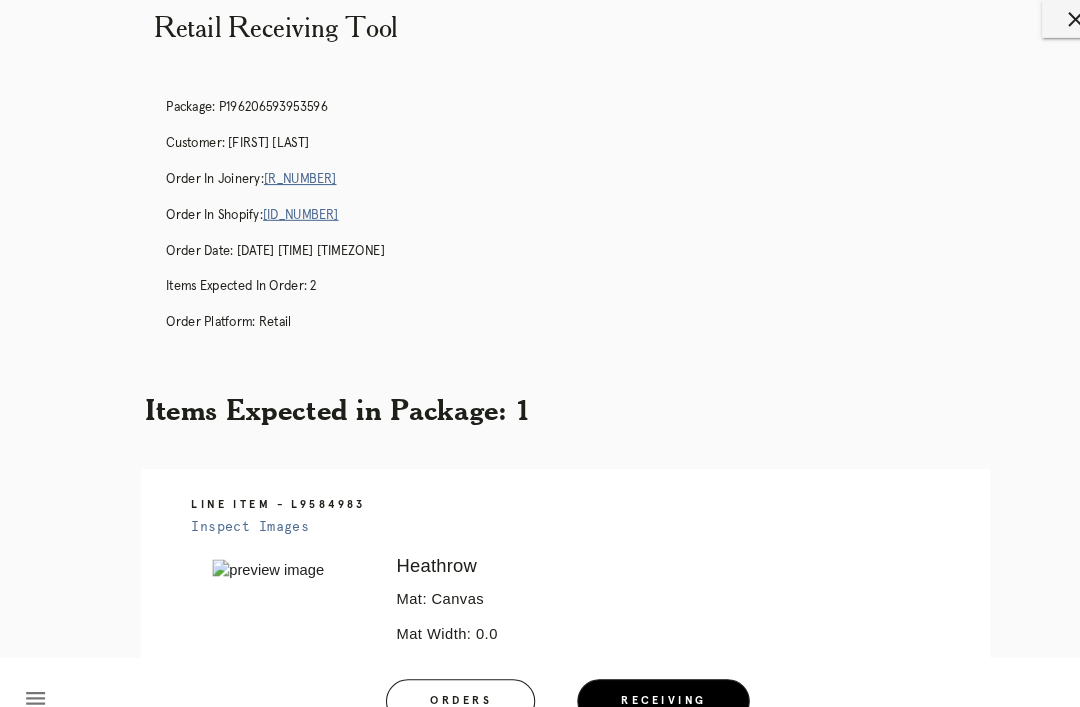 scroll, scrollTop: 0, scrollLeft: 0, axis: both 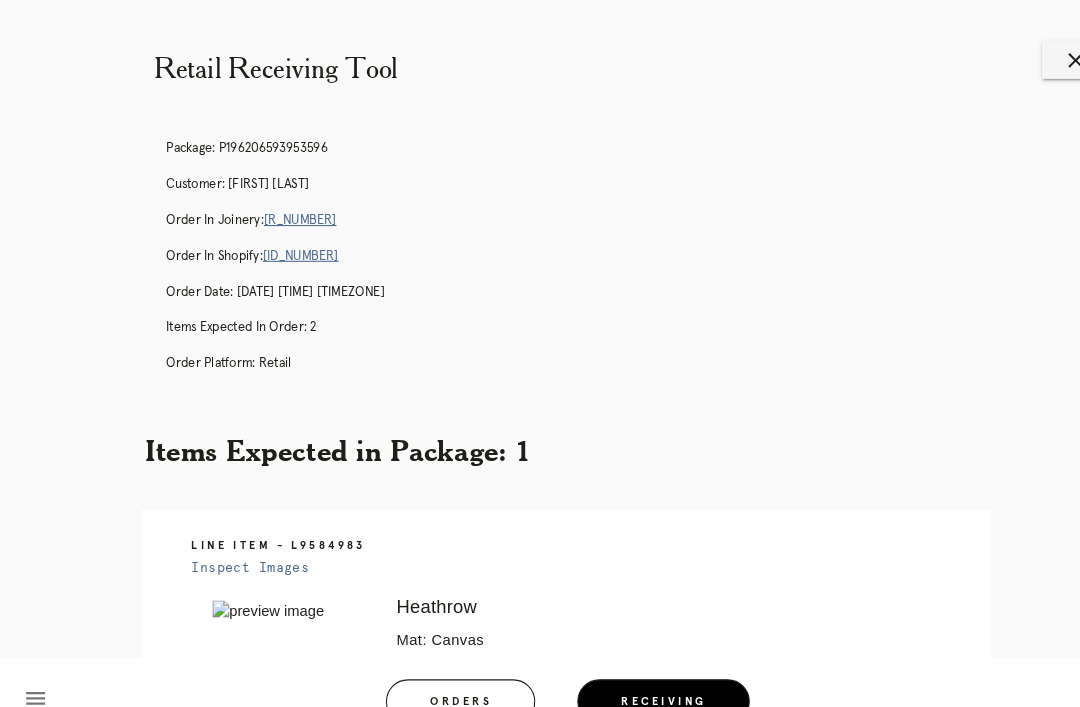 click on "close" at bounding box center [1023, 57] 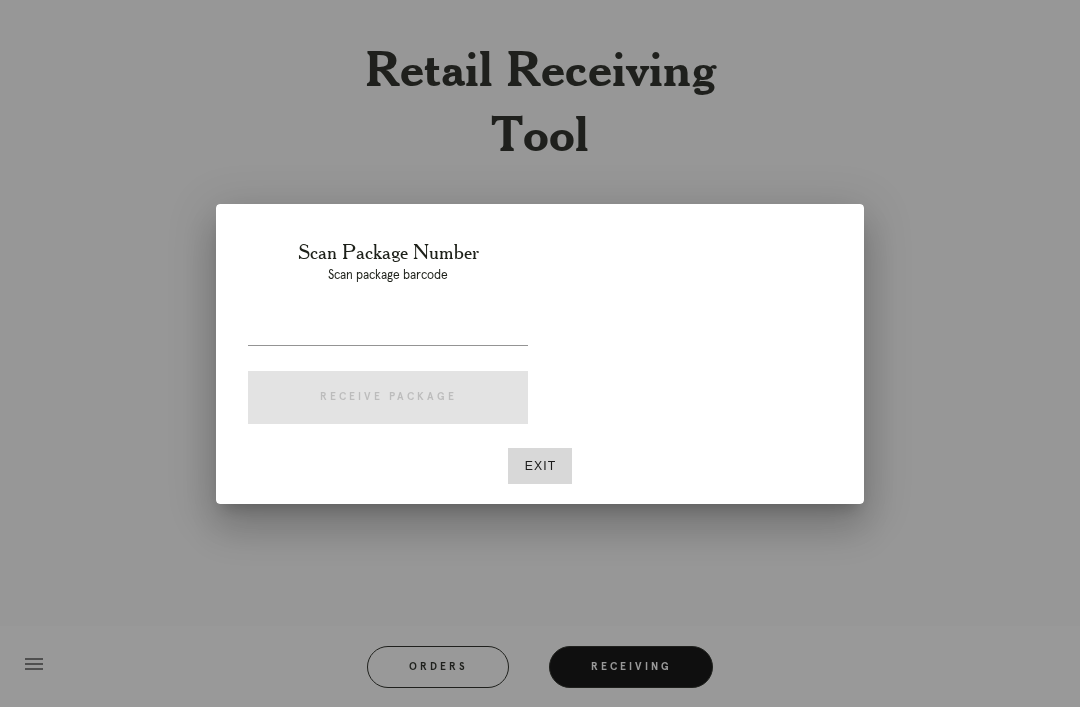 scroll, scrollTop: 0, scrollLeft: 0, axis: both 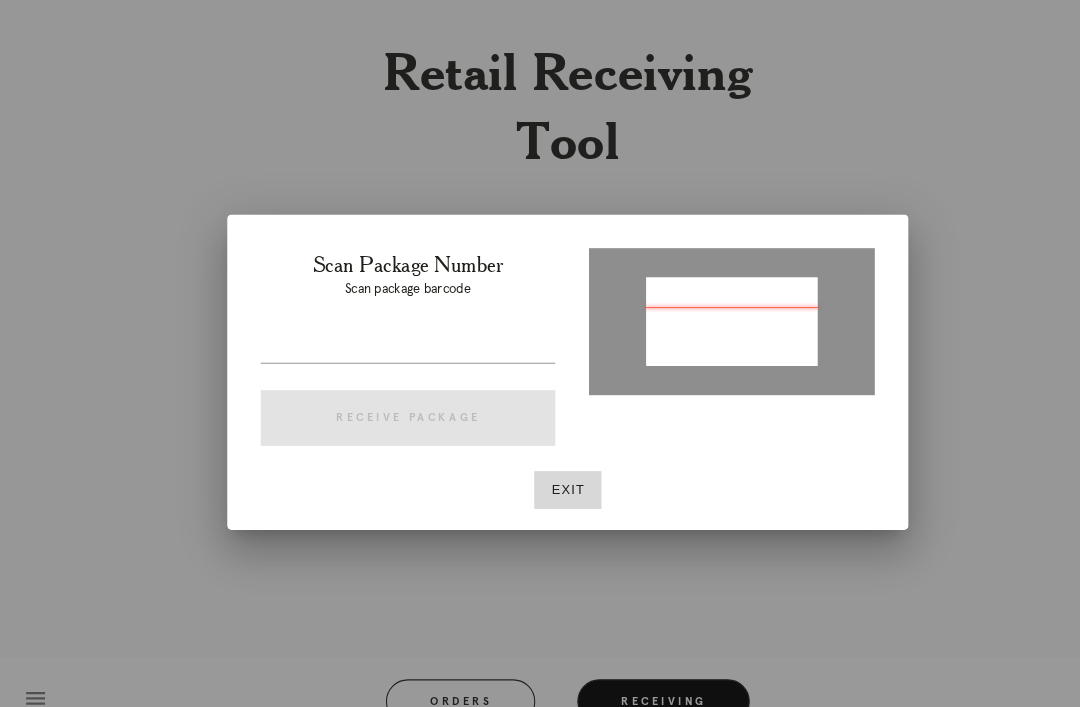 type on "[TRACKING_NUMBER]" 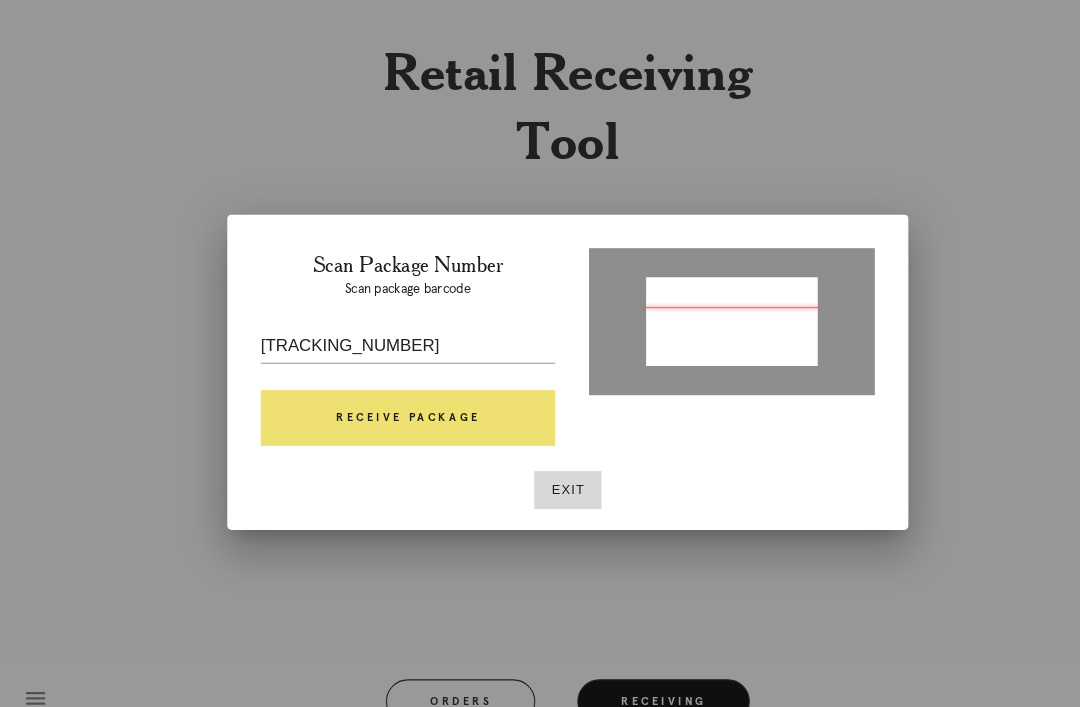 click on "Receive Package" at bounding box center (388, 398) 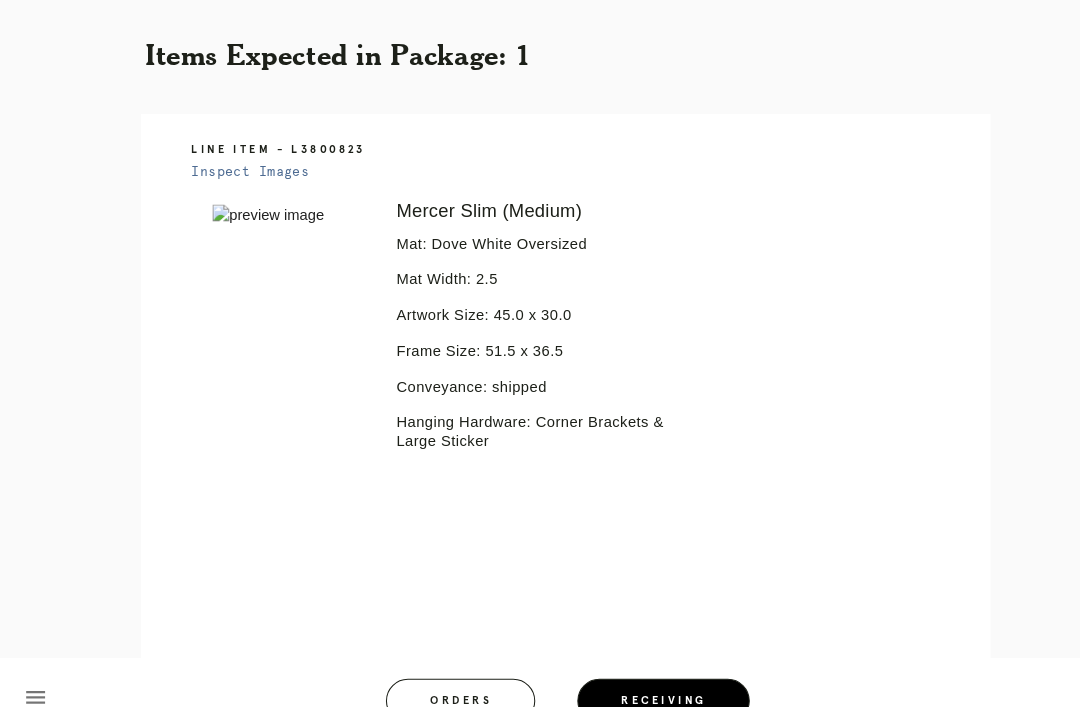 scroll, scrollTop: 419, scrollLeft: 0, axis: vertical 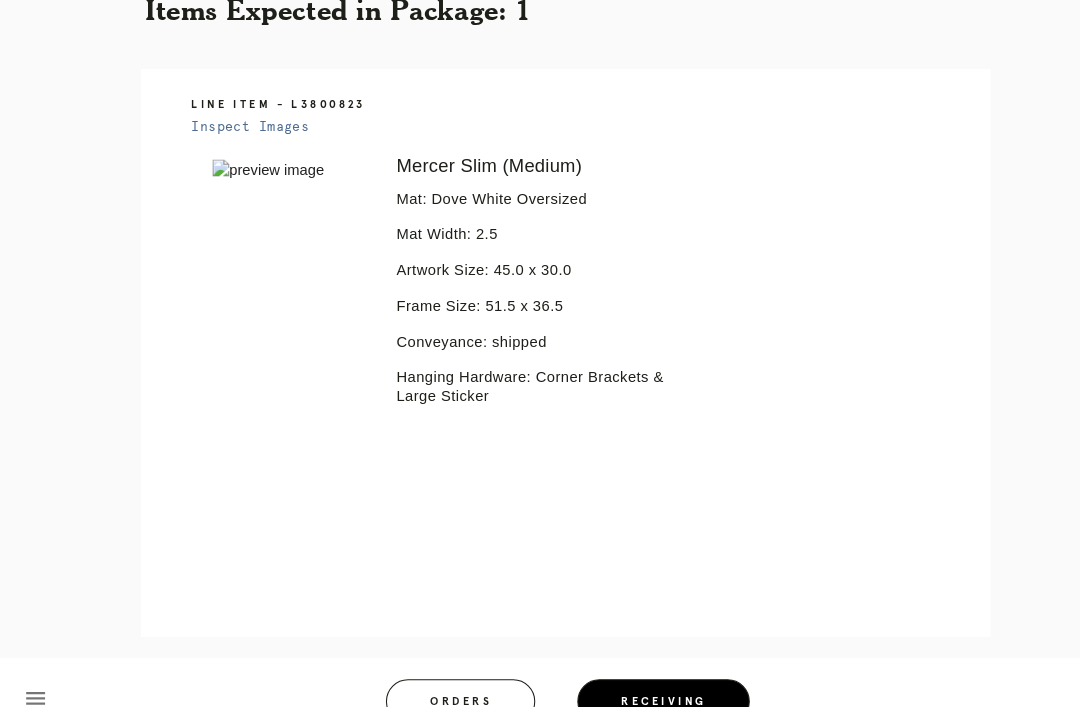 click on "Error retreiving frame spec #9794337
Mercer Slim (Medium)
Mat: Dove White Oversized
Mat Width: 2.5
Artwork Size:
45.0
x
30.0
Frame Size:
51.5
x
36.5
Conveyance: shipped
Hanging Hardware: Corner Brackets & Large Sticker" at bounding box center (556, 359) 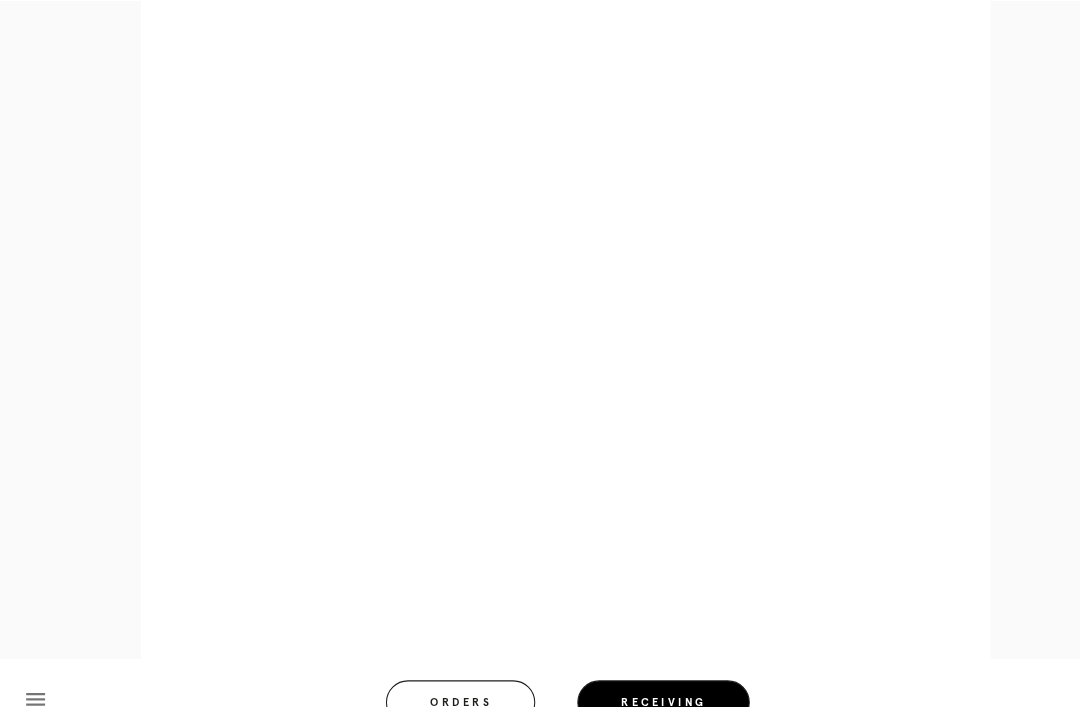 scroll, scrollTop: 896, scrollLeft: 0, axis: vertical 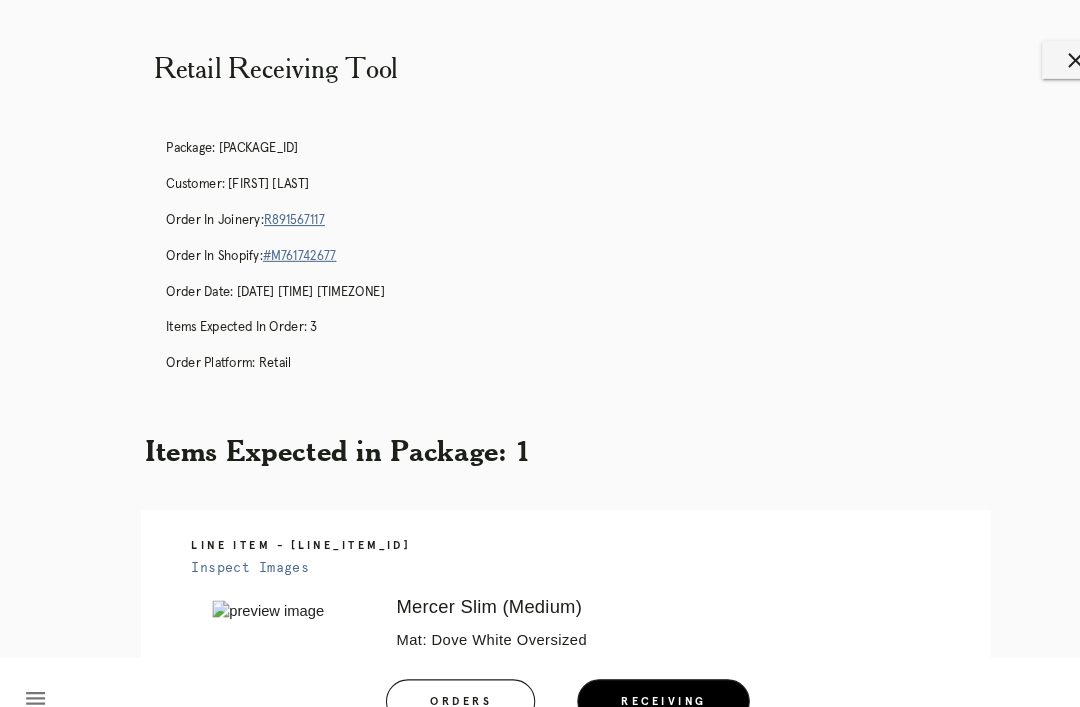 click on "Retail Receiving Tool   close   Package: [PACKAGE_ID]   Customer: [FIRST] [LAST]
Order in Joinery:
[ORDER_ID]
Order in Shopify:
[ORDER_ID]
Order Date:
[DATE] [TIME] [TIMEZONE]
Items Expected in Order: 3   Order Platform: retail     Items Expected in Package:  1
Line Item - [LINE_ITEM_ID]
Inspect Images
Error retreiving frame spec #[SPEC_ID]
Mercer Slim (Medium)
Mat: Dove White Oversized
Mat Width: 2.5
Artwork Size:
45.0
x
30.0
Frame Size:
51.5
x
36.5
Conveyance: shipped
Hanging Hardware: Corner Brackets & Large Sticker
Ready for Pickup
menu
Orders
Receiving
Logged in as:   [EMAIL]" at bounding box center [540, 546] 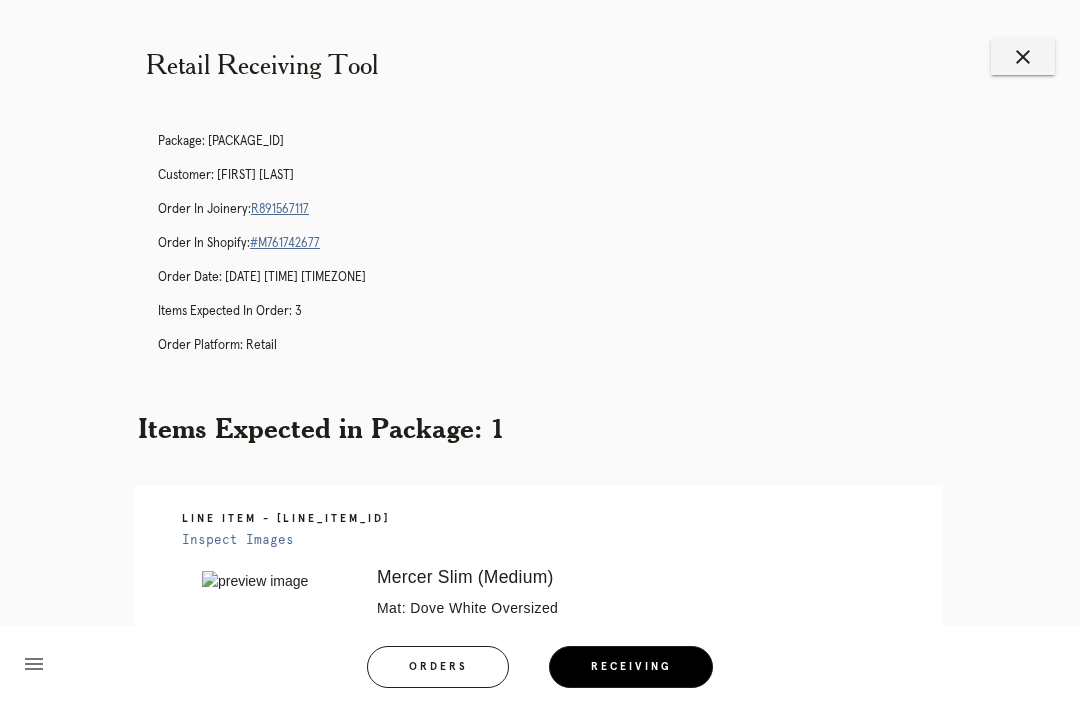 click on "close" at bounding box center [1023, 57] 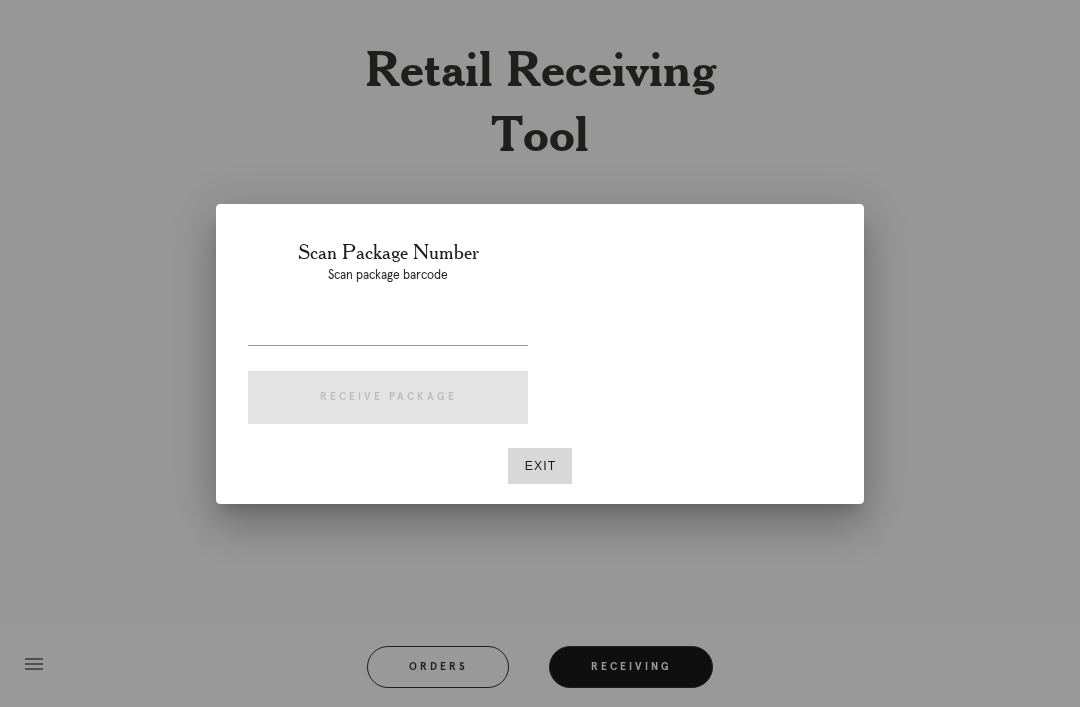 scroll, scrollTop: 0, scrollLeft: 0, axis: both 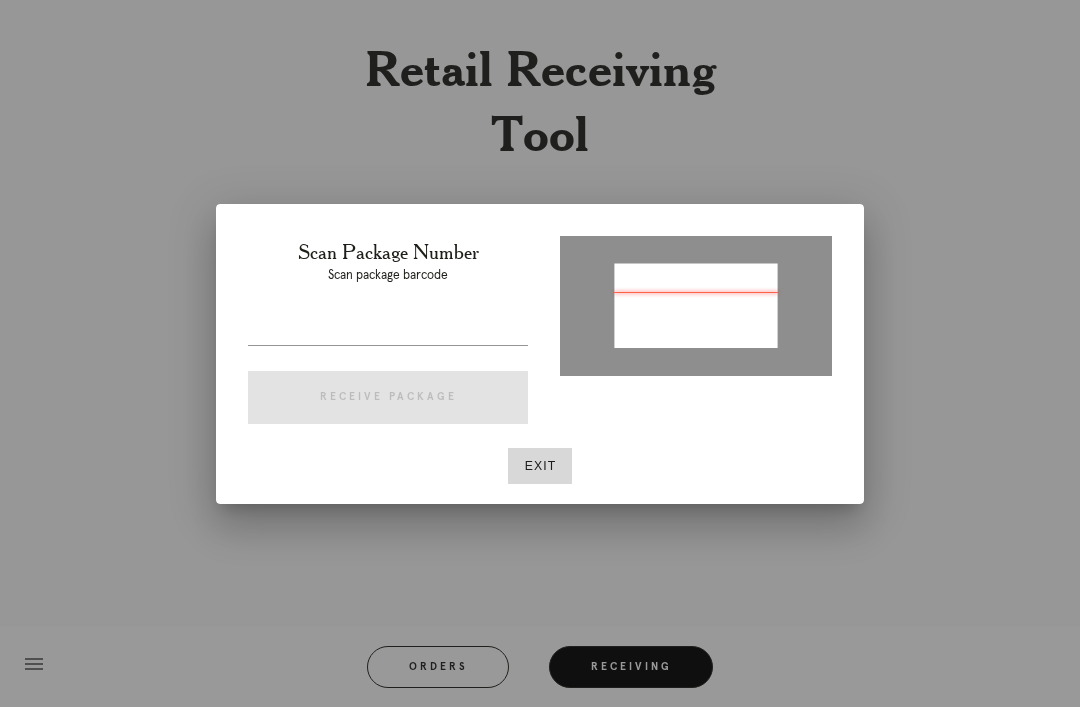 type on "[NUMBER]" 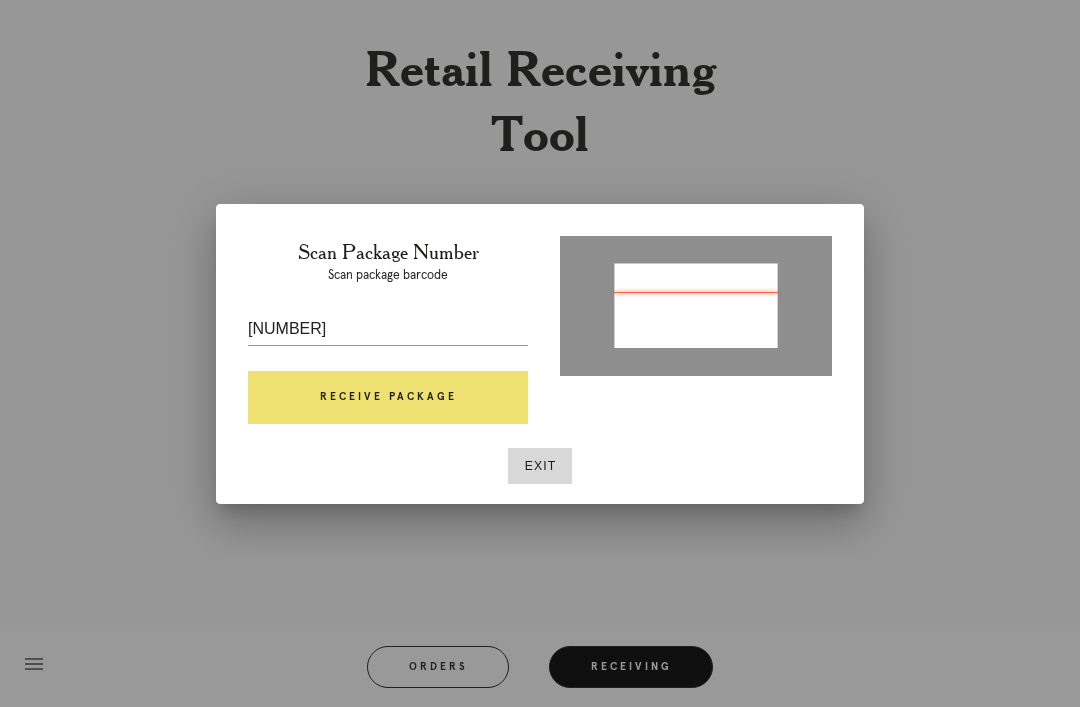 click on "Receive Package" at bounding box center [388, 398] 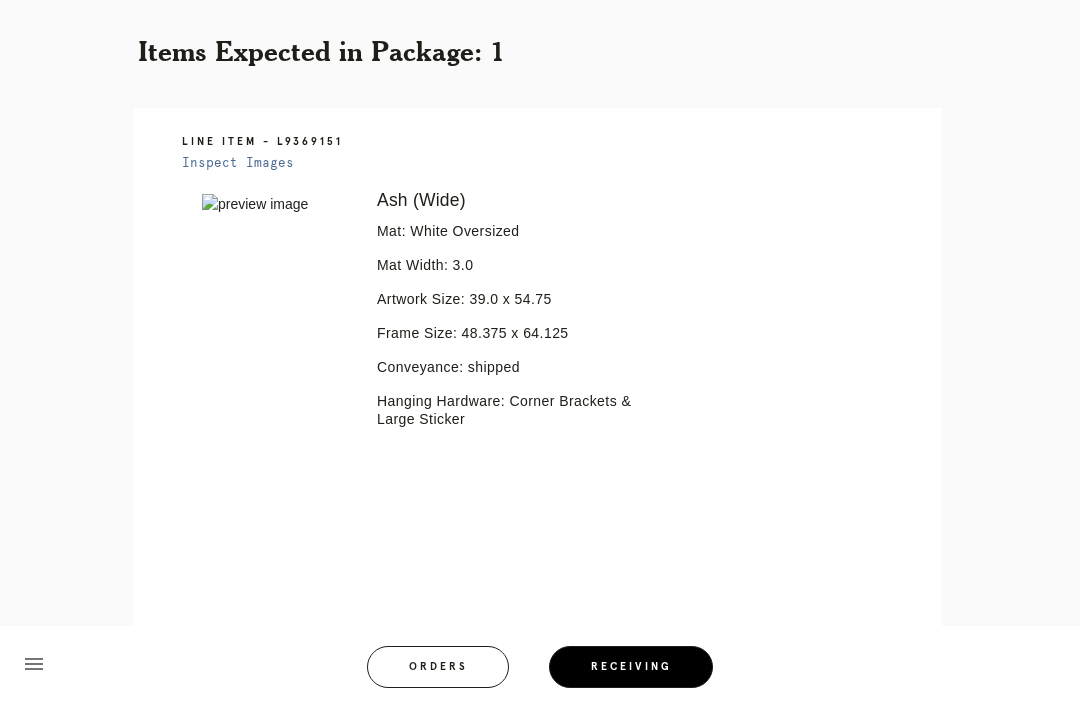 scroll, scrollTop: 382, scrollLeft: 0, axis: vertical 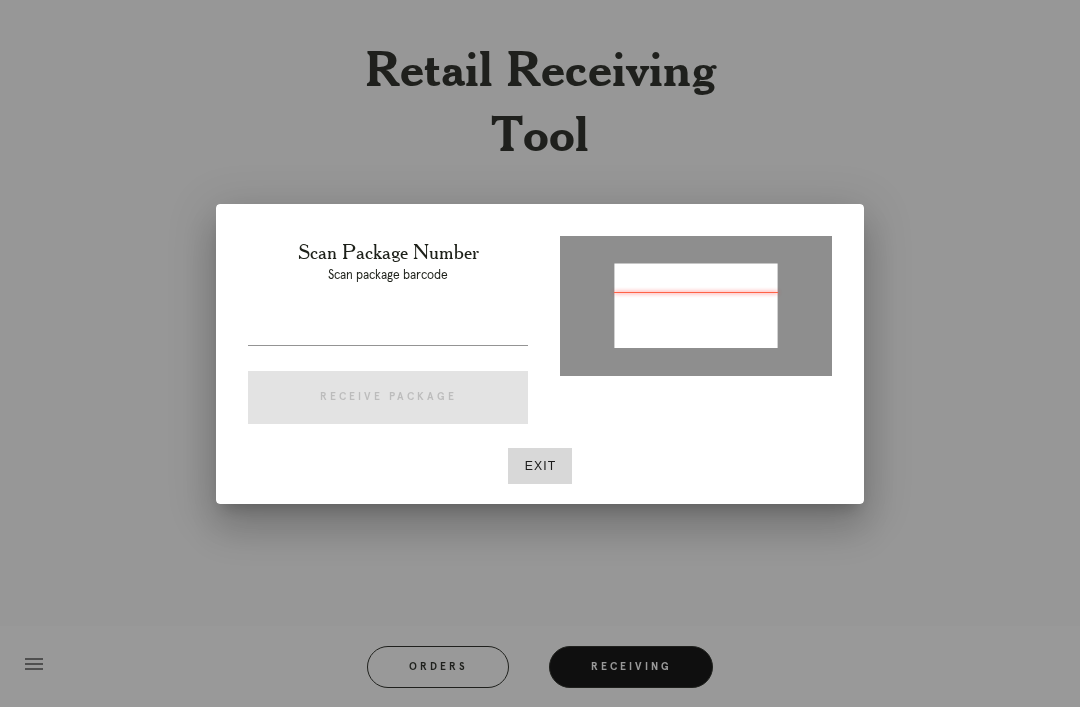 type on "[PACKAGE_ID]" 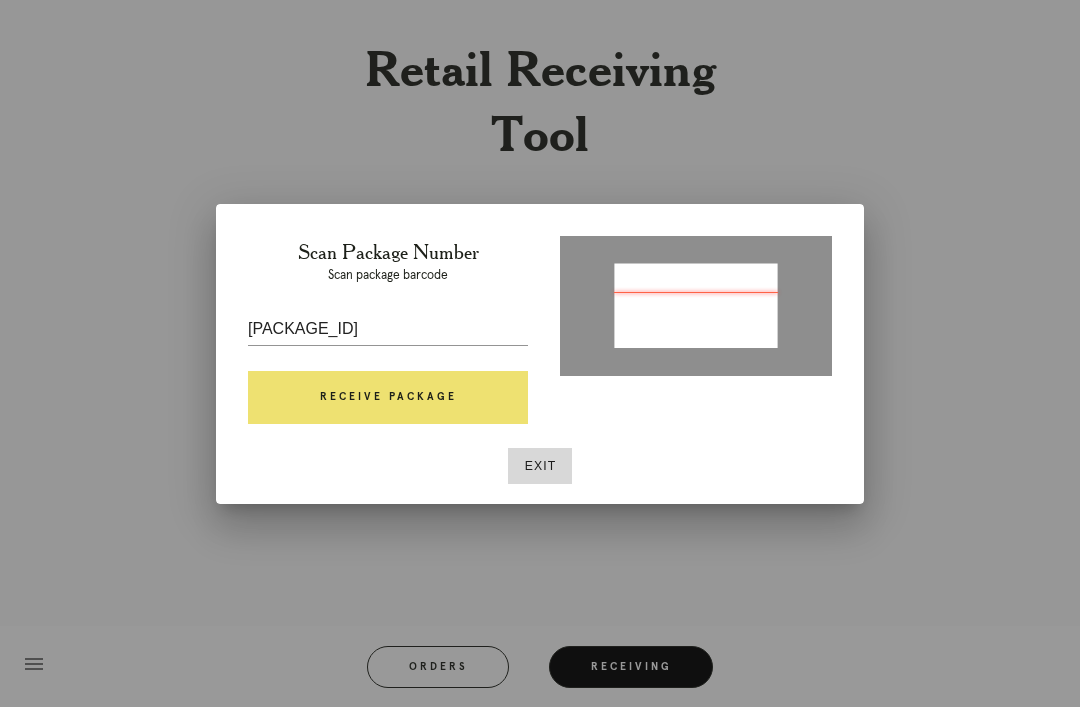 click on "Receive Package" at bounding box center [388, 398] 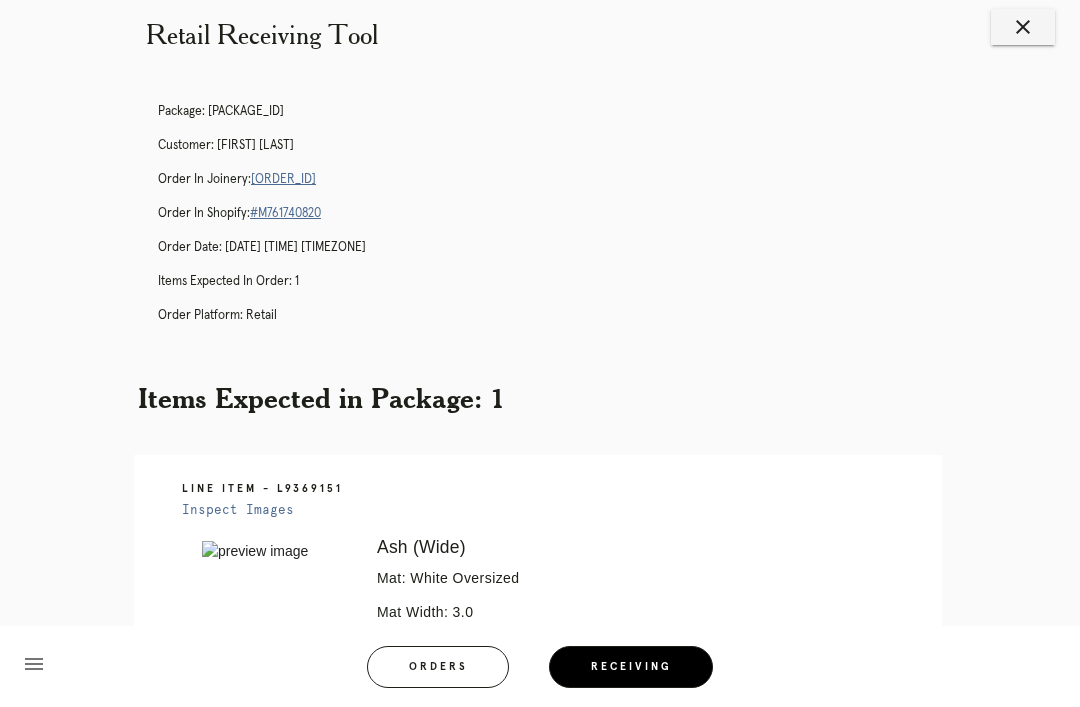 scroll, scrollTop: 0, scrollLeft: 0, axis: both 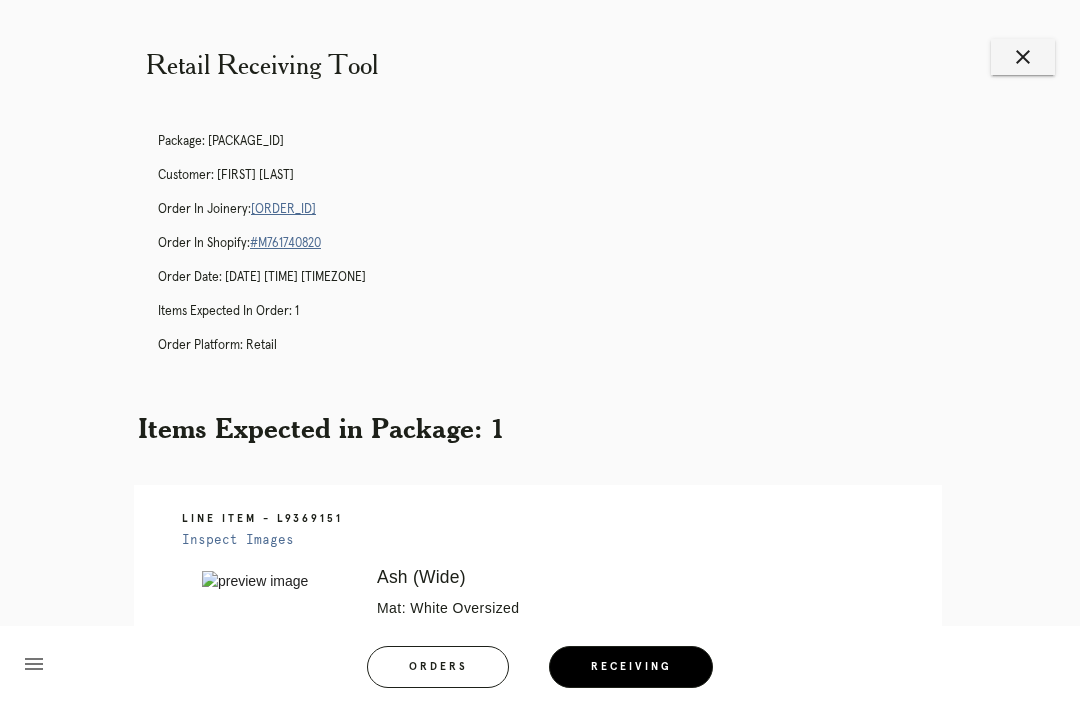 click on "menu
Orders
Receiving
Logged in as:   [EMAIL]   [CITY]
Logout" at bounding box center (540, 673) 